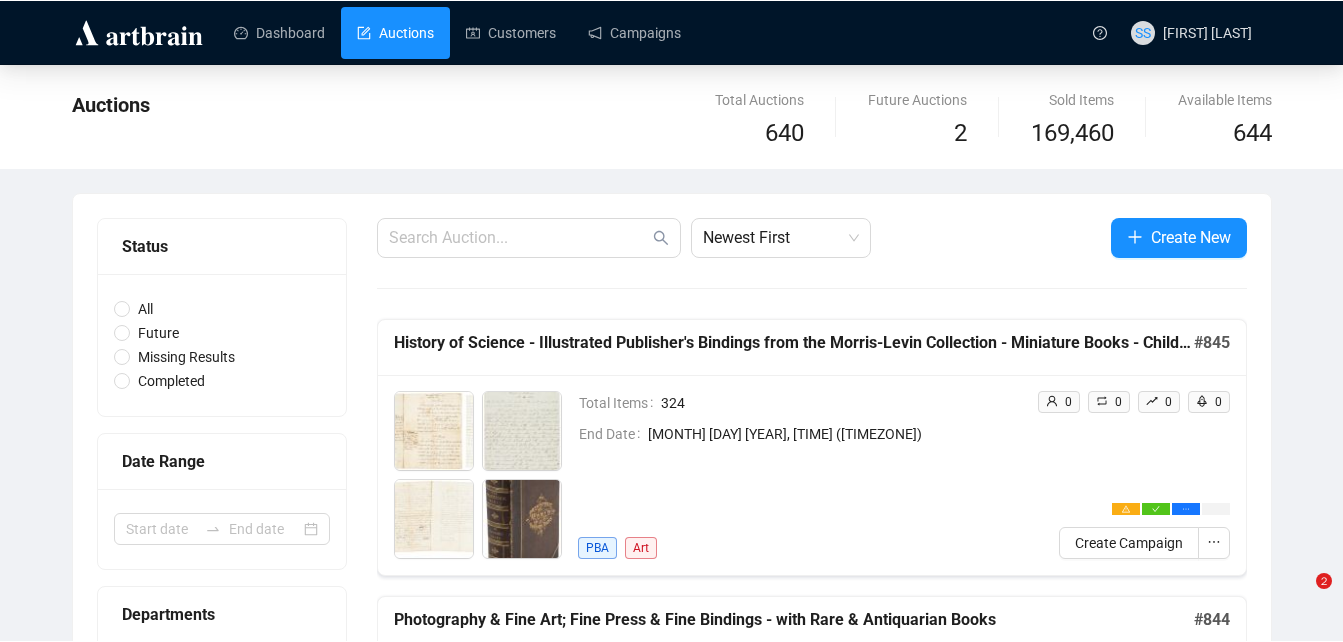 scroll, scrollTop: 0, scrollLeft: 0, axis: both 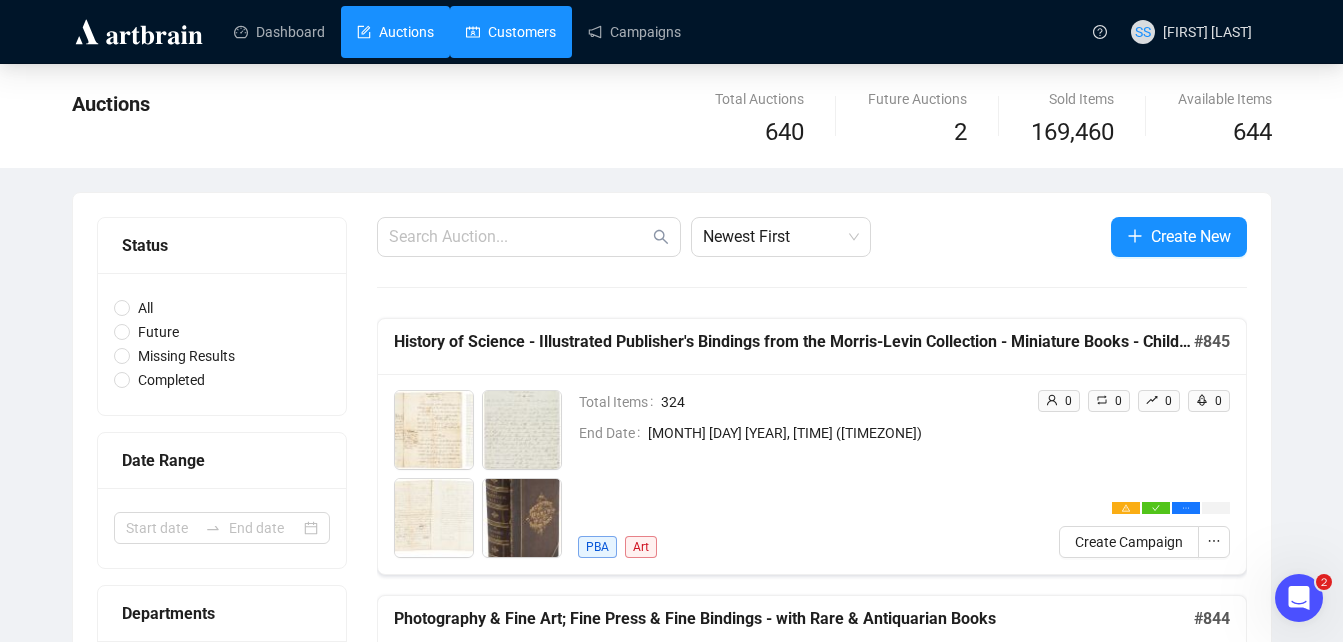 click on "Customers" at bounding box center [511, 32] 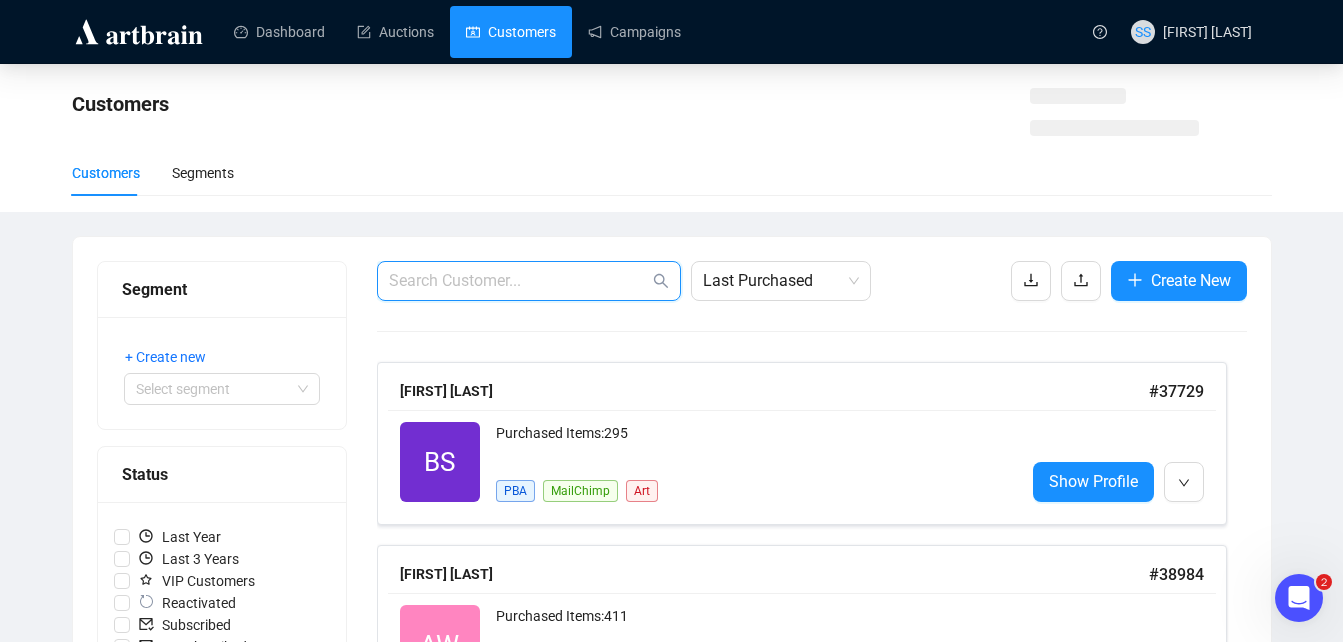 click at bounding box center [519, 281] 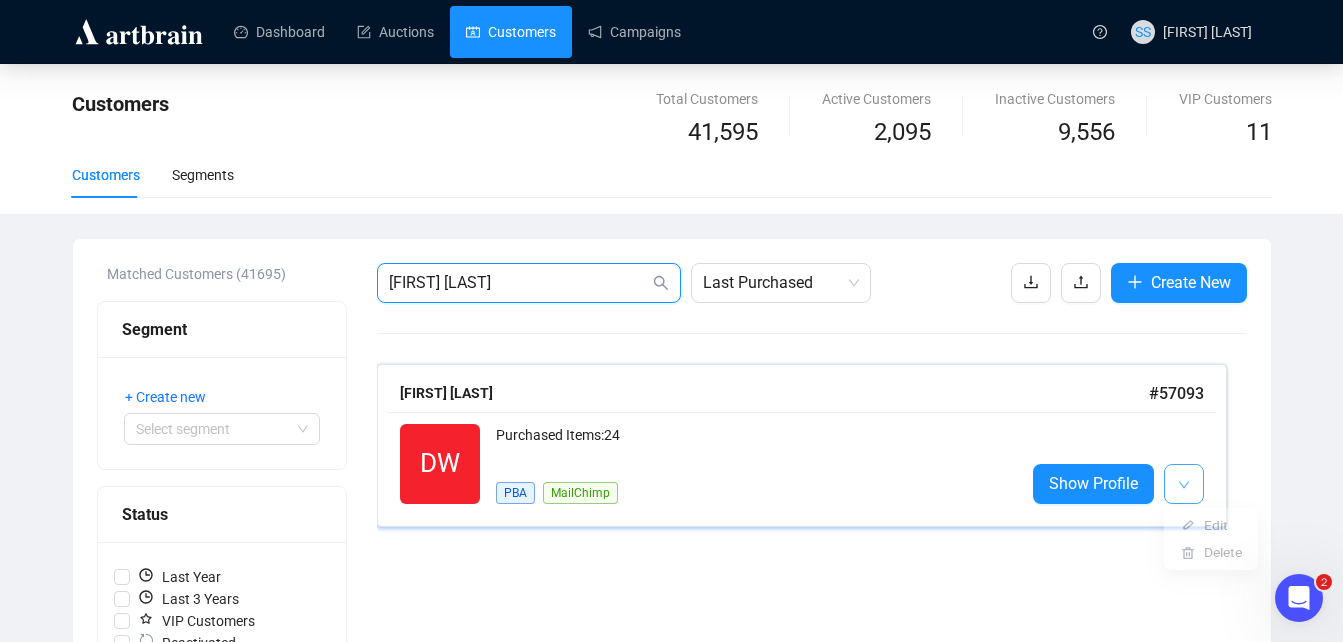 type on "[FIRST] [LAST]" 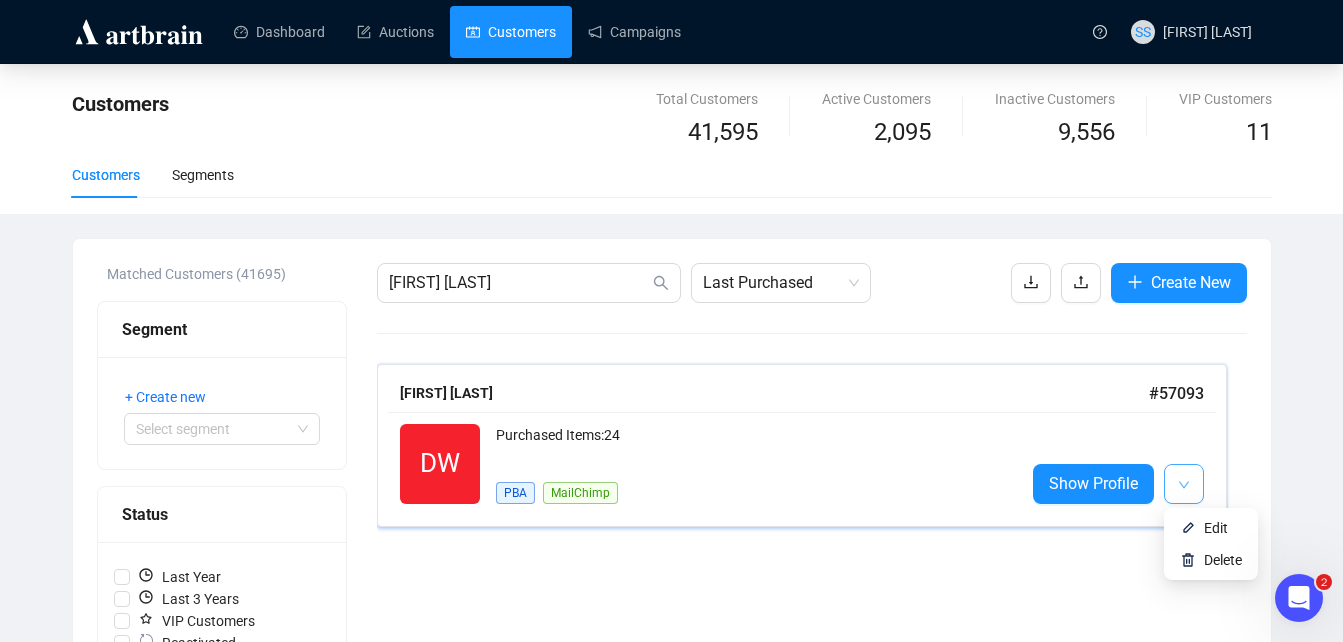 click 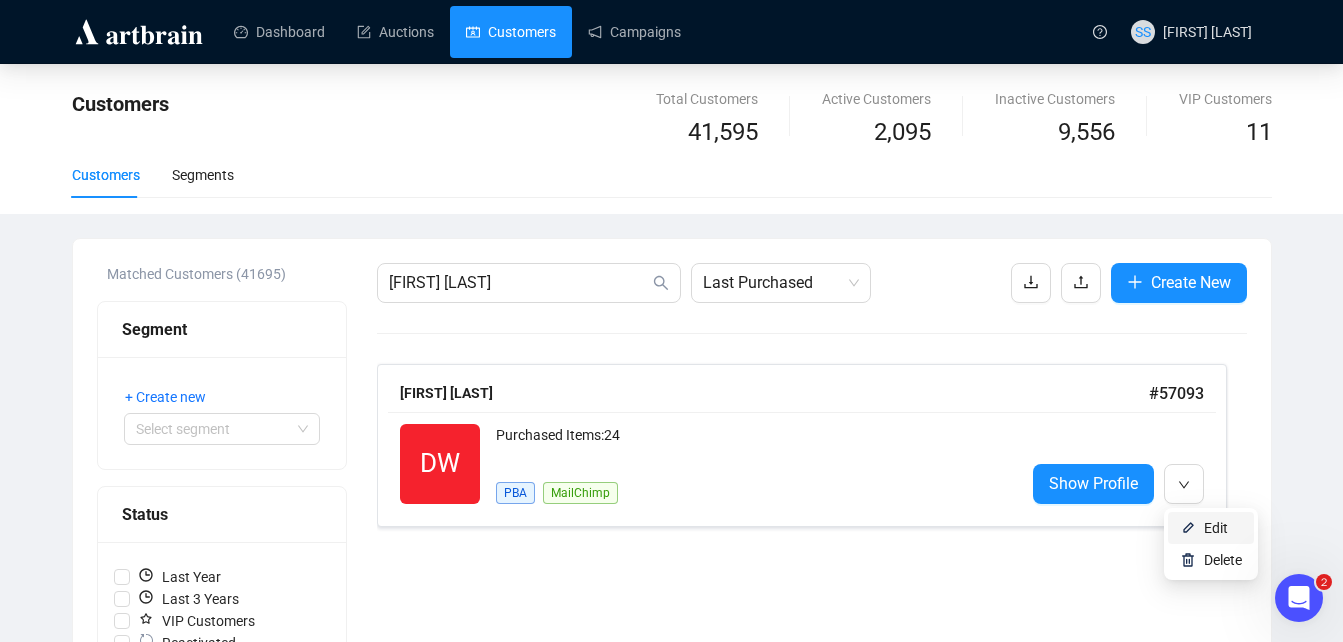 click on "Edit" at bounding box center (1211, 528) 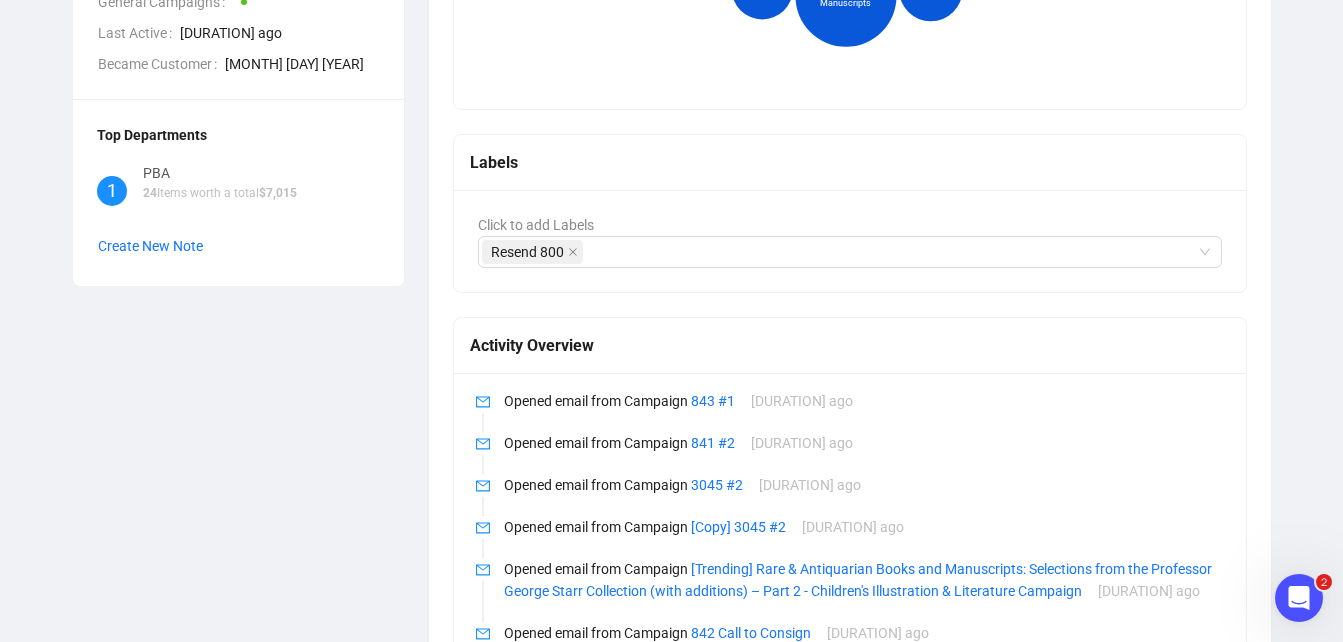 scroll, scrollTop: 706, scrollLeft: 0, axis: vertical 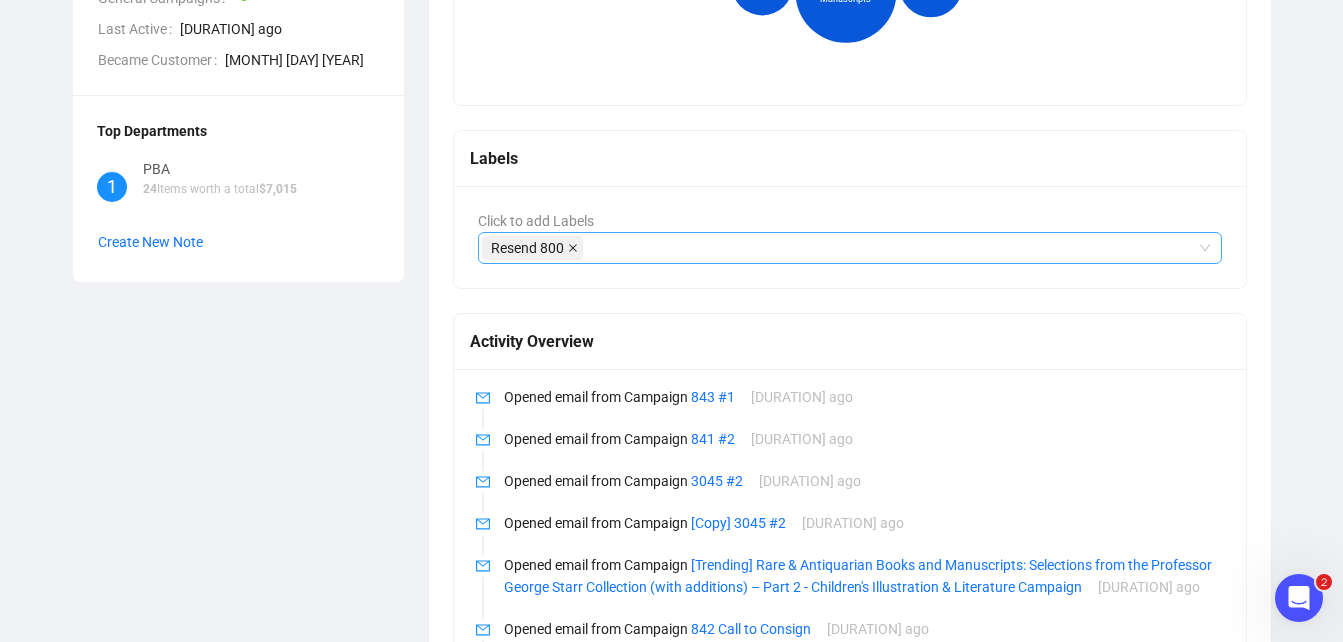 click 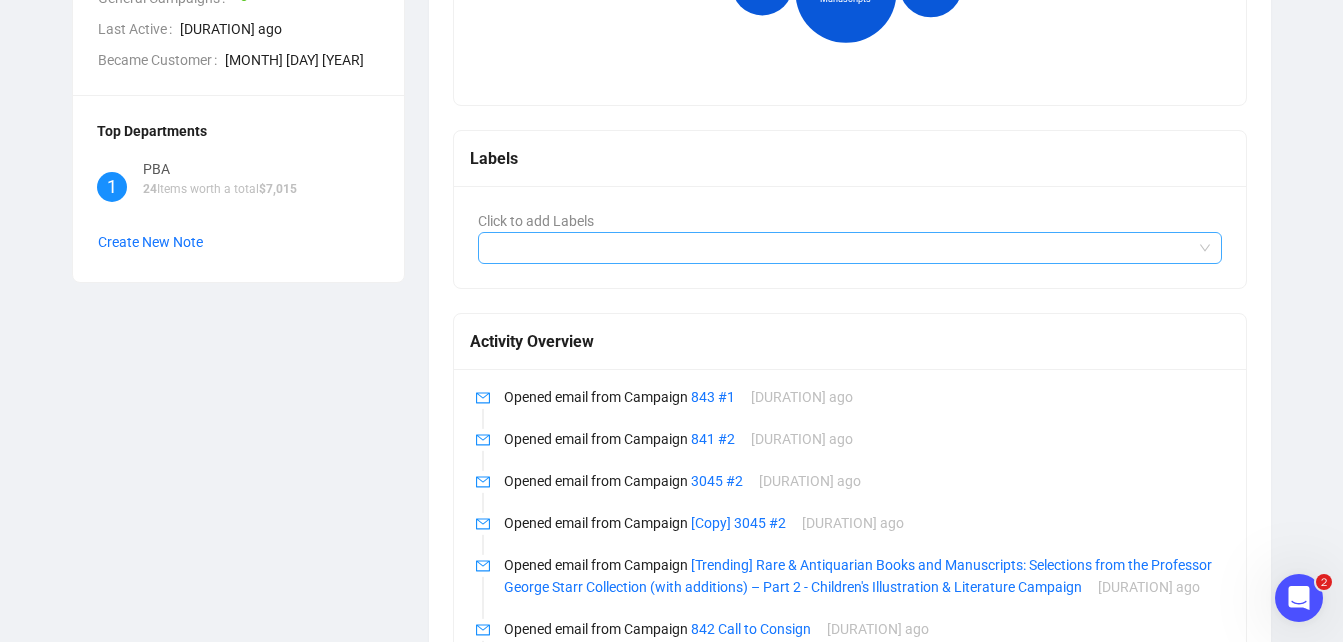 click at bounding box center (840, 248) 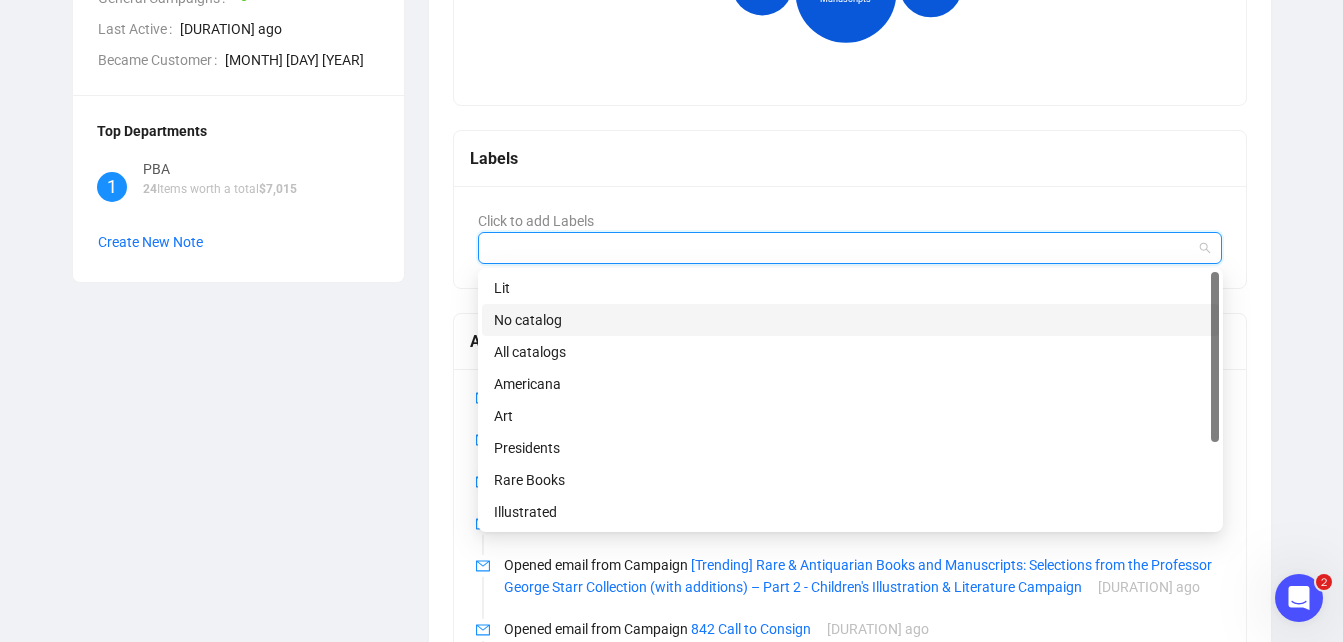 click on "No catalog" at bounding box center (850, 320) 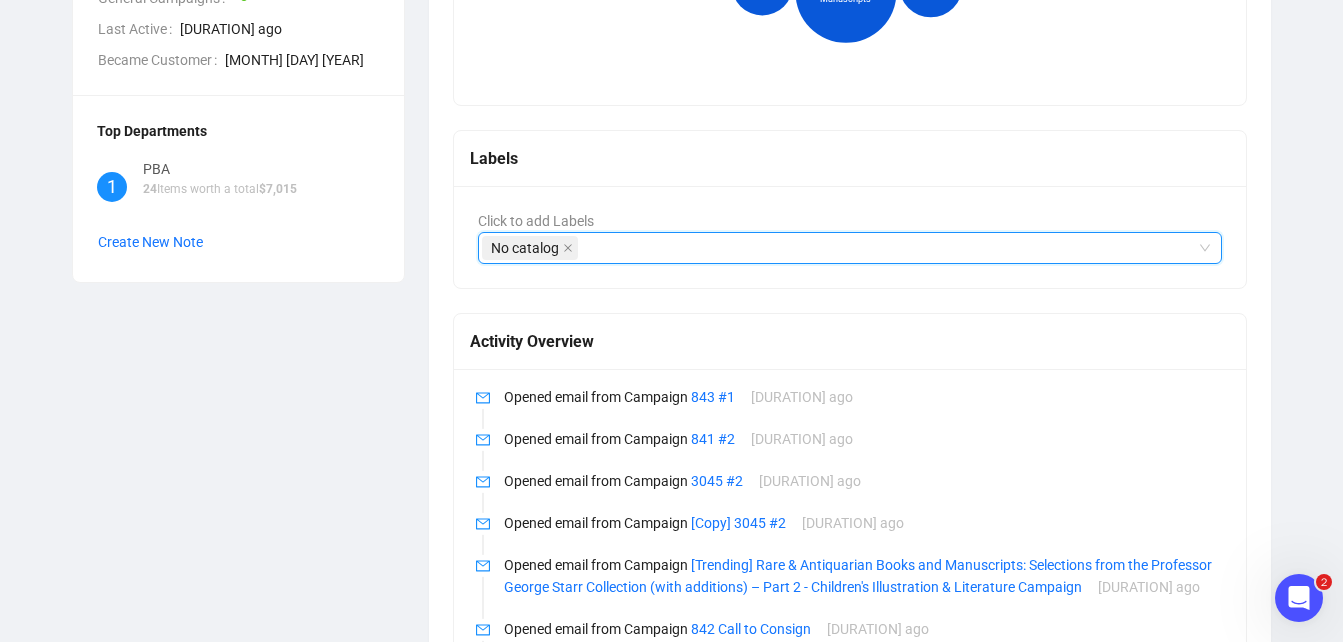 scroll, scrollTop: 274, scrollLeft: 0, axis: vertical 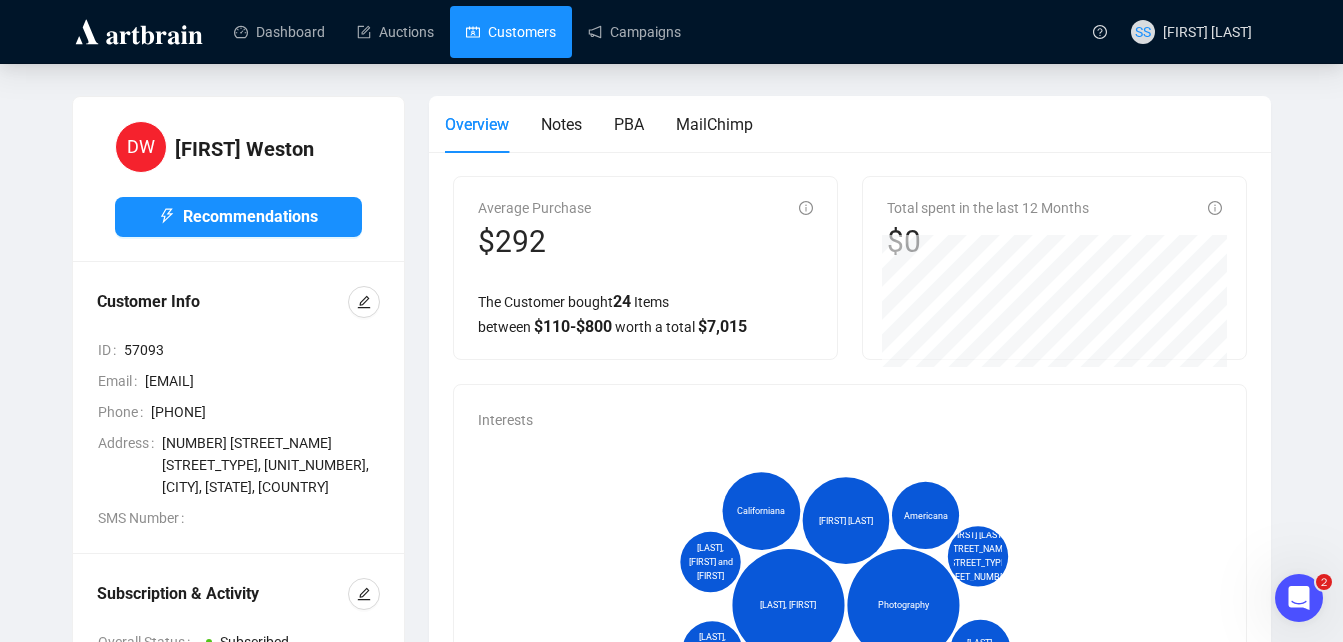 click on "Customers" at bounding box center (511, 32) 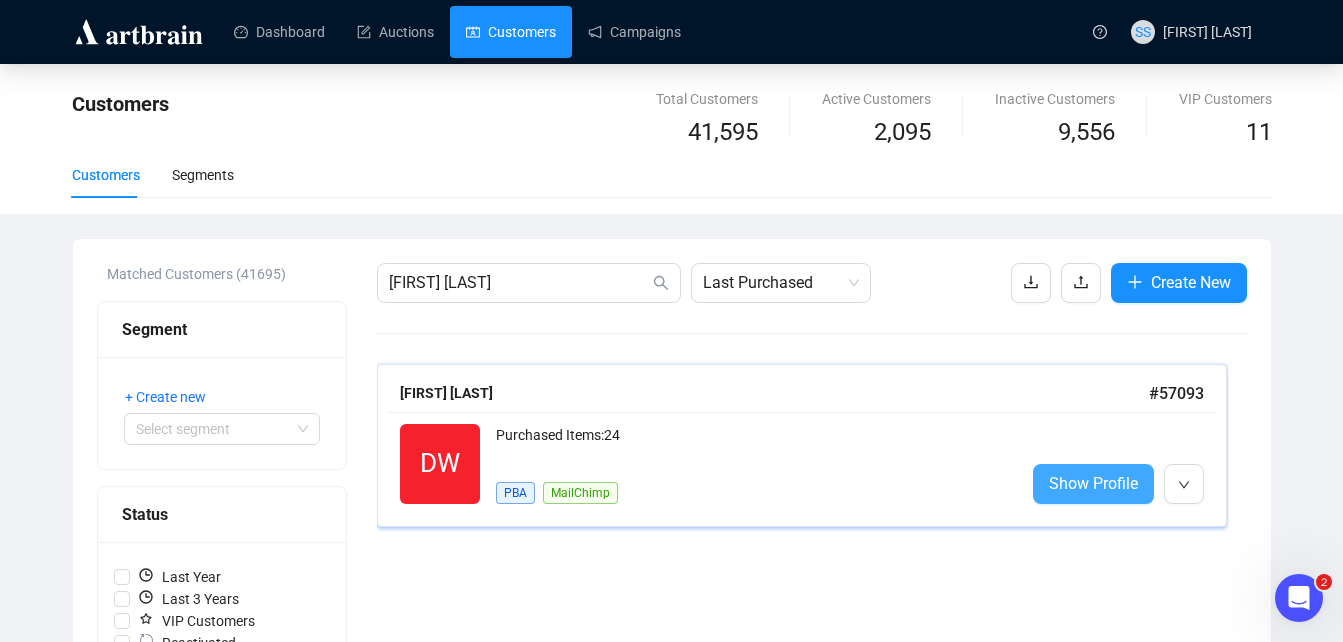 click on "Show Profile" at bounding box center (1093, 483) 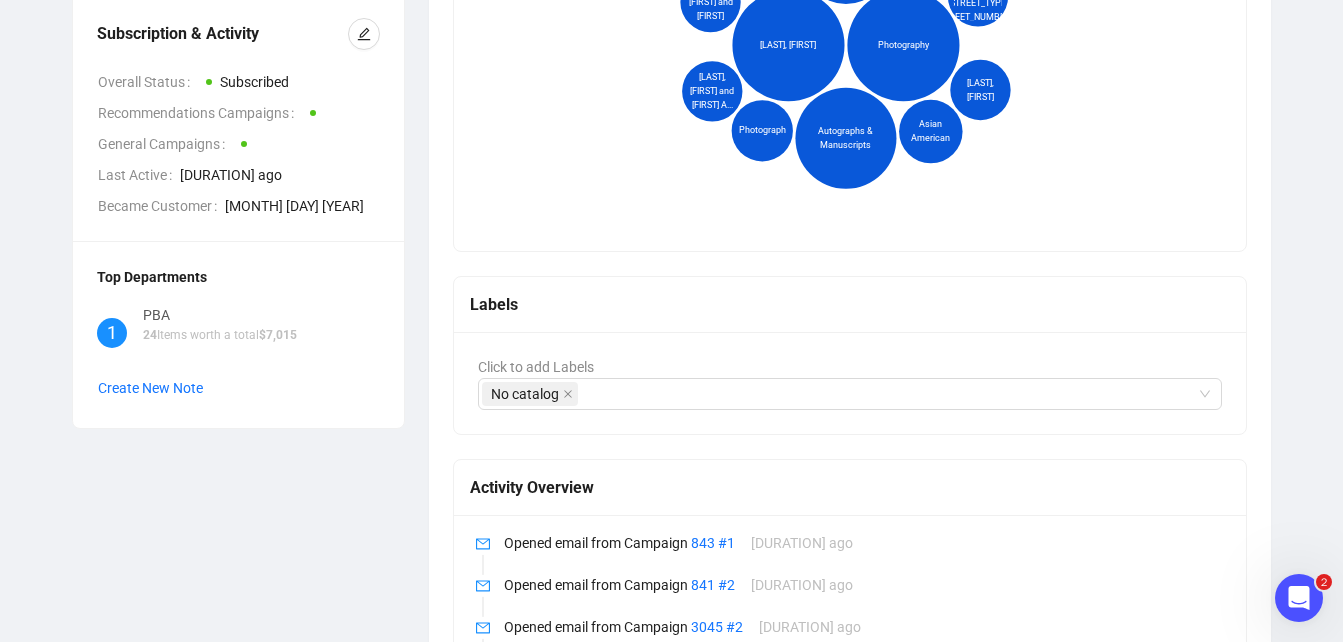 scroll, scrollTop: 0, scrollLeft: 0, axis: both 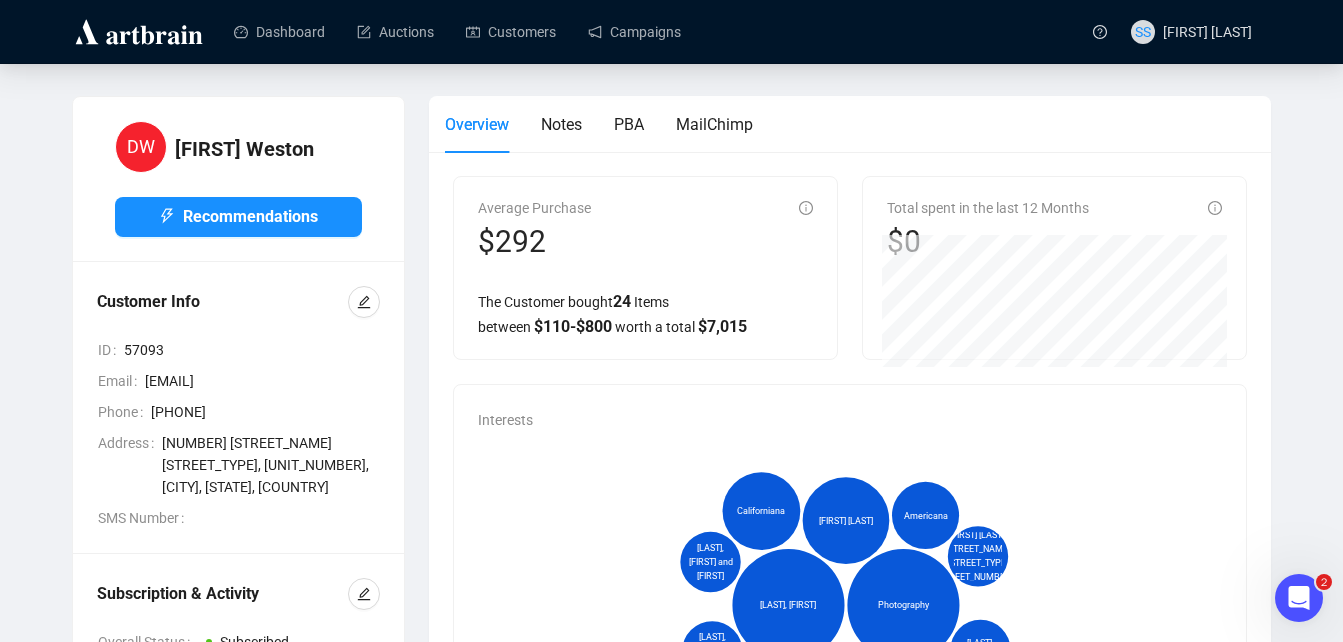 click at bounding box center [139, 32] 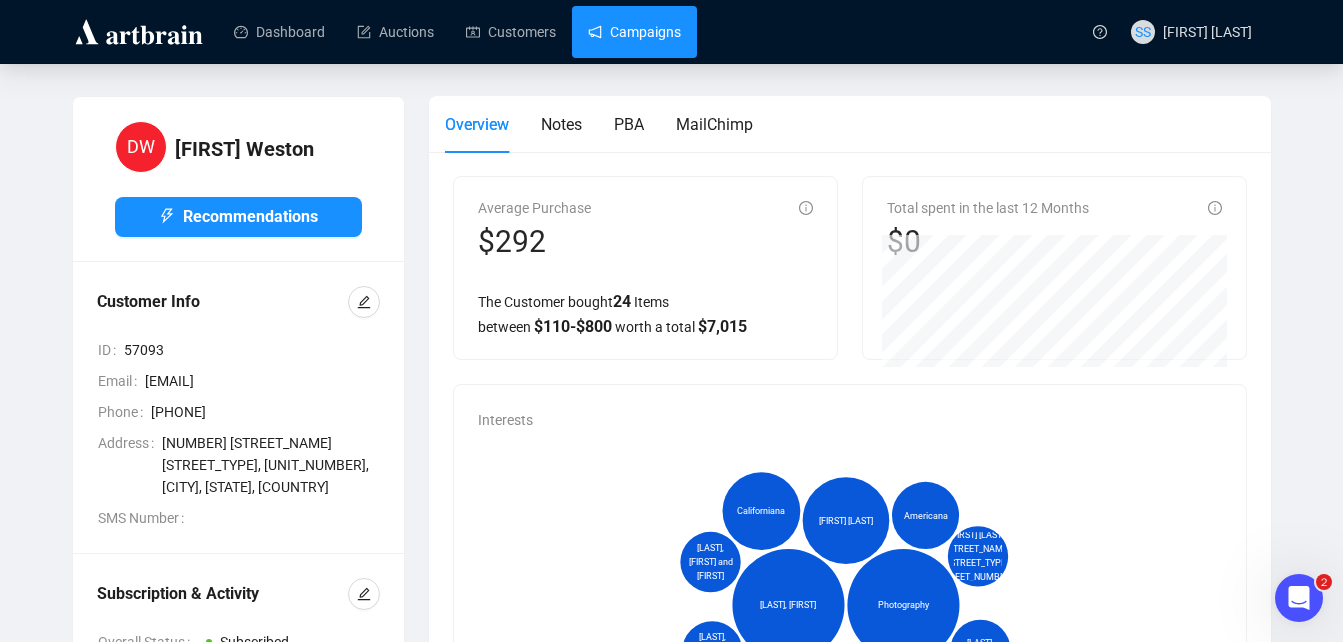 click on "Campaigns" at bounding box center (634, 32) 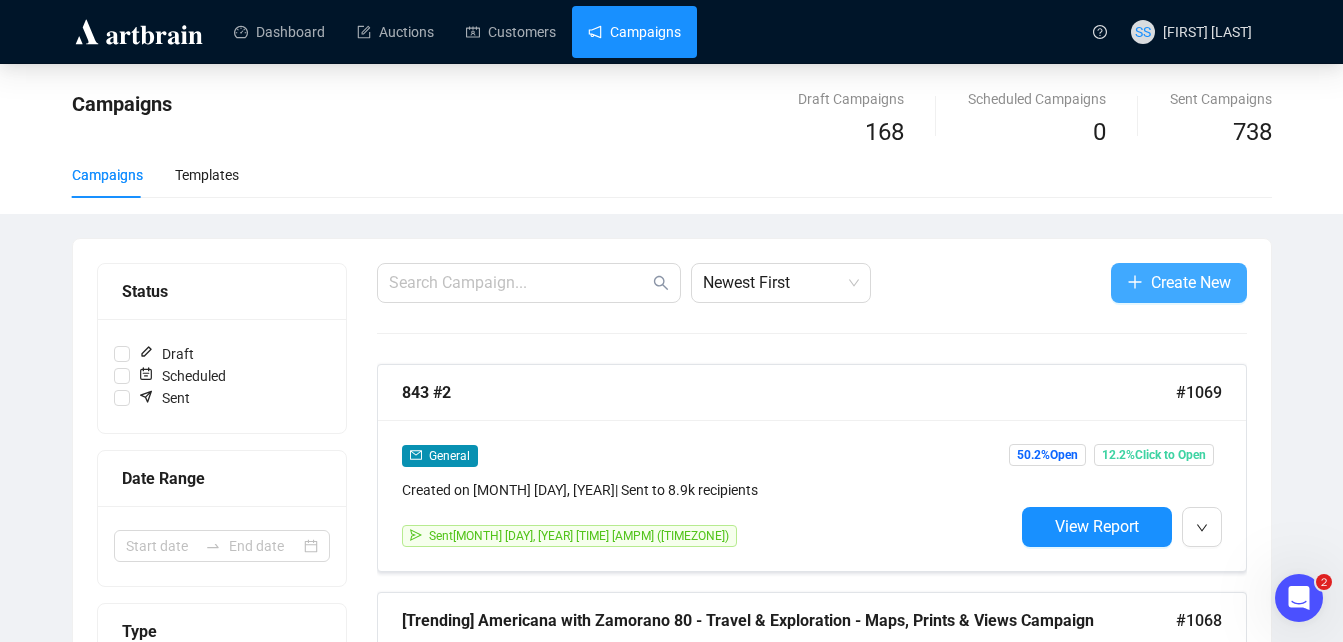click on "Create New" at bounding box center [1191, 282] 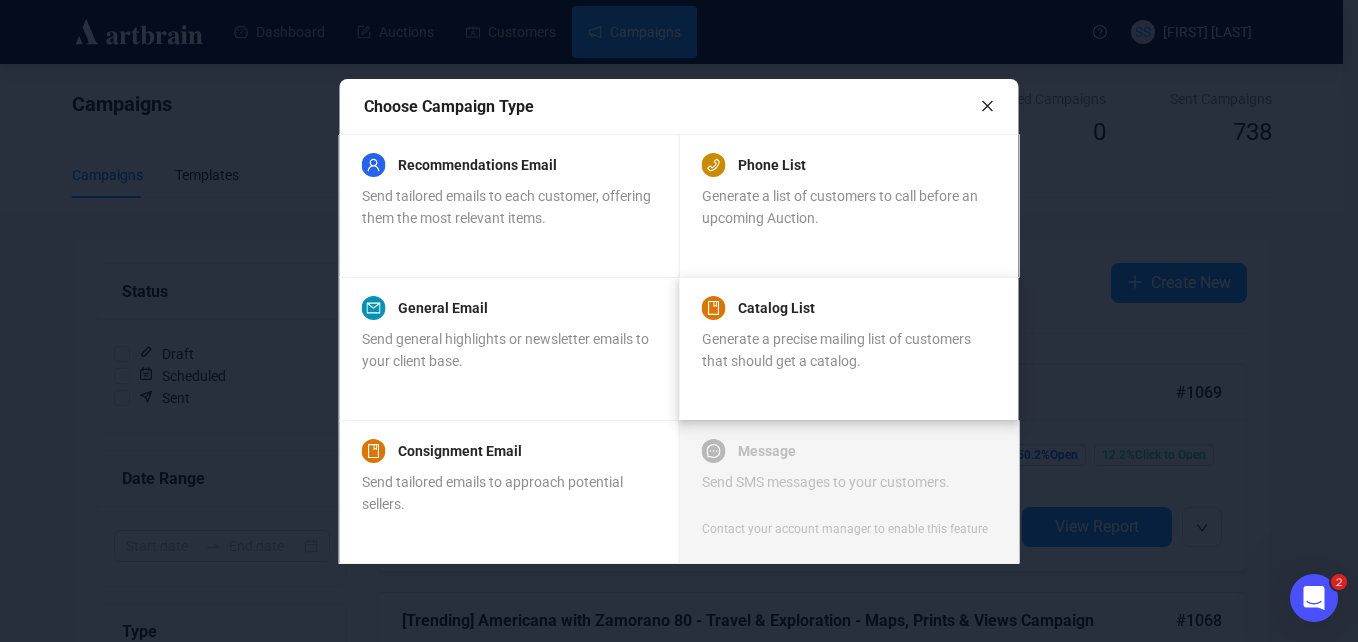click on "Generate a precise mailing list of customers that should get a catalog." at bounding box center [836, 350] 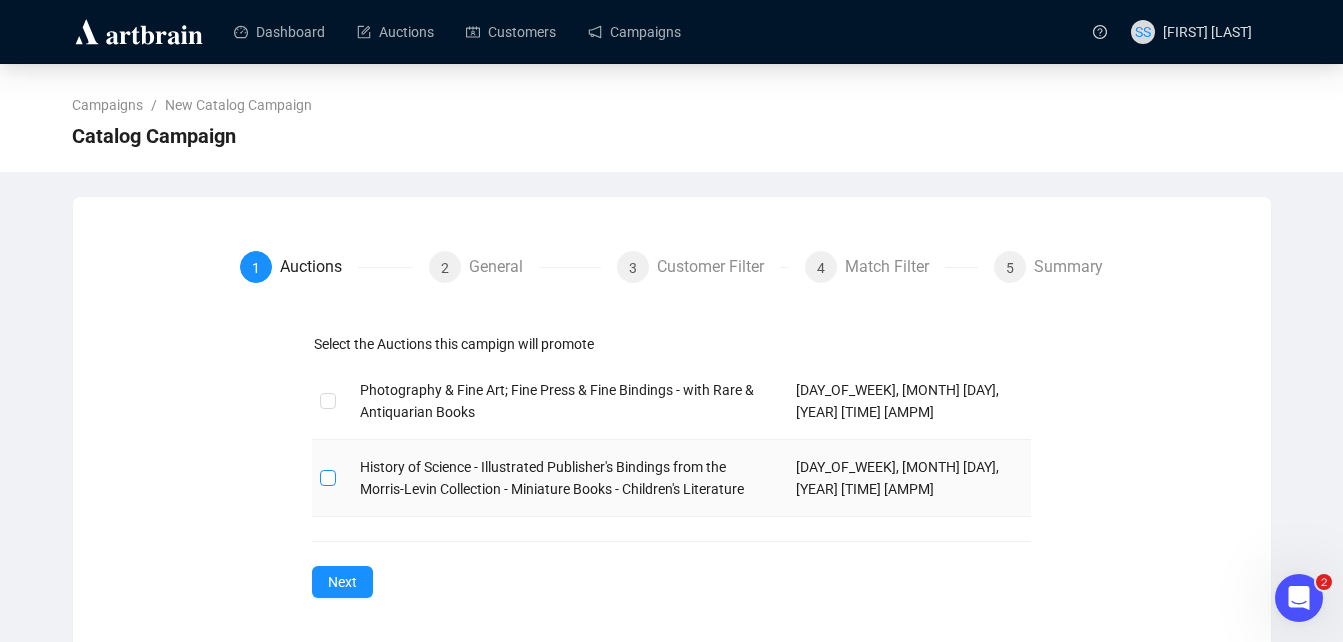 click at bounding box center [327, 477] 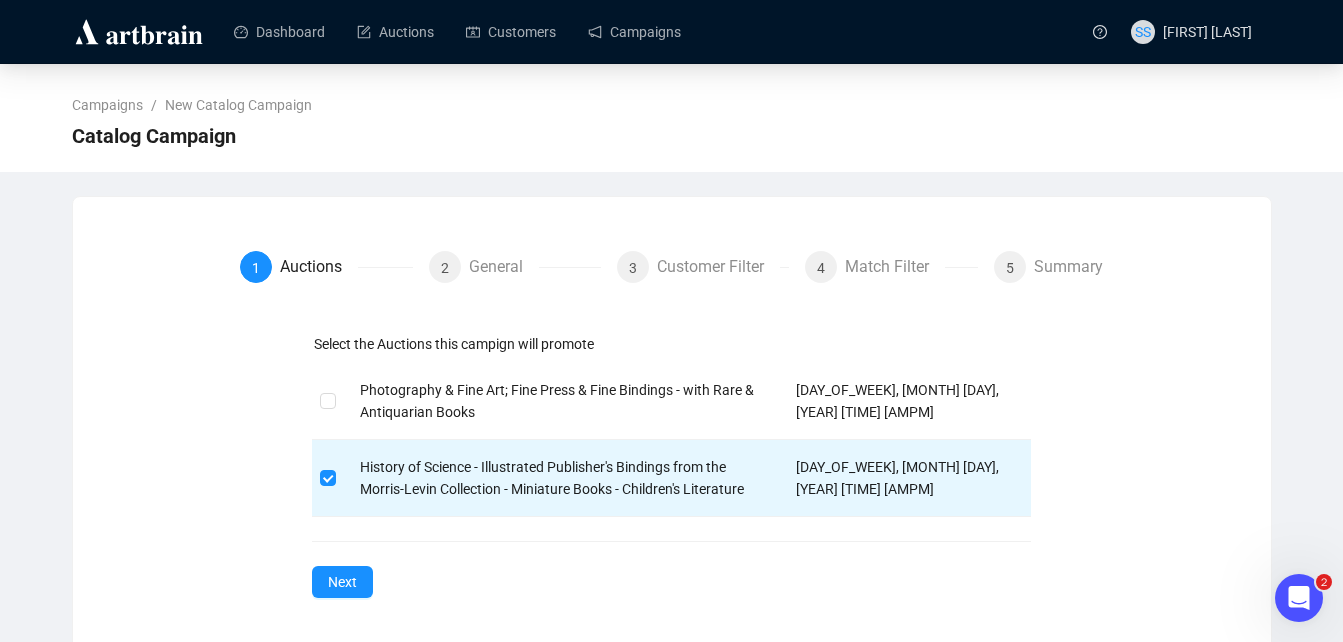 click on "[NUMBER] [AUCTIONS] [GENERAL] [CUSTOMER] [MATCH] [SUMMARY] [AUCTIONS] [PHOTOGRAPHY] [FINE_ART]; [FINE_PRESS] [FINE_BINDINGS] - [RARE] [ANTIQUARIAN] [BOOKS] [DAY_OF_WEEK], [MONTH] [DAY], [YEAR] [TIME] [AMPM] [HISTORY] [SCIENCE] - [ILLUSTRATED] [PUBLISHER'S] [BINDINGS] [MORRIS-LEVIN] [COLLECTION] - [MINIATURE] [BOOKS] - [CHILDREN'S] [LITERATURE] [DAY_OF_WEEK], [MONTH] [DAY], [YEAR] [TIME] [AMPM] [NEXT]" at bounding box center [672, 424] 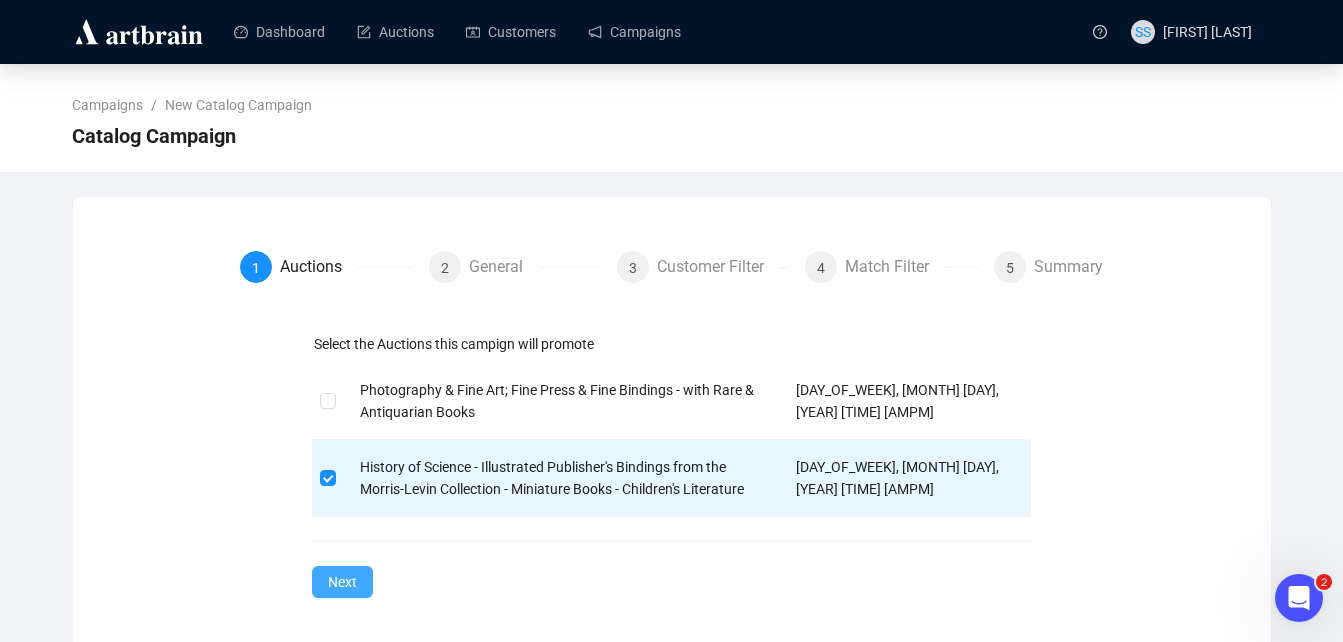 click on "Next" at bounding box center (342, 582) 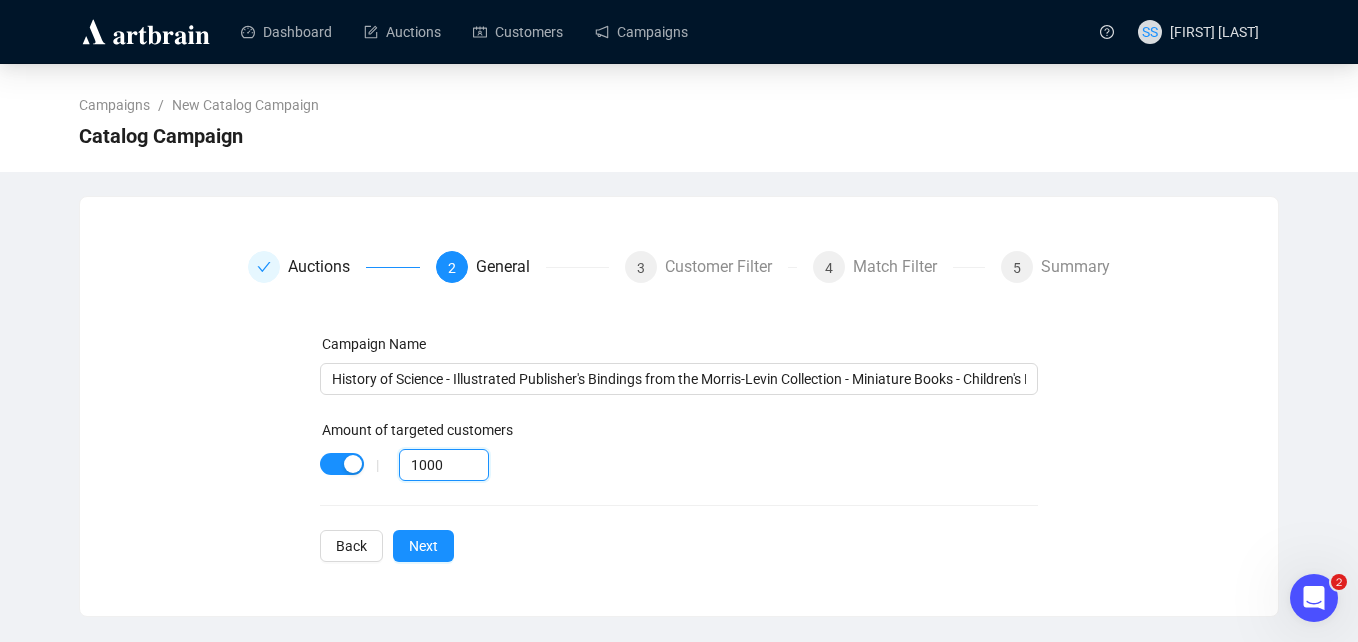 drag, startPoint x: 449, startPoint y: 459, endPoint x: 260, endPoint y: 433, distance: 190.77998 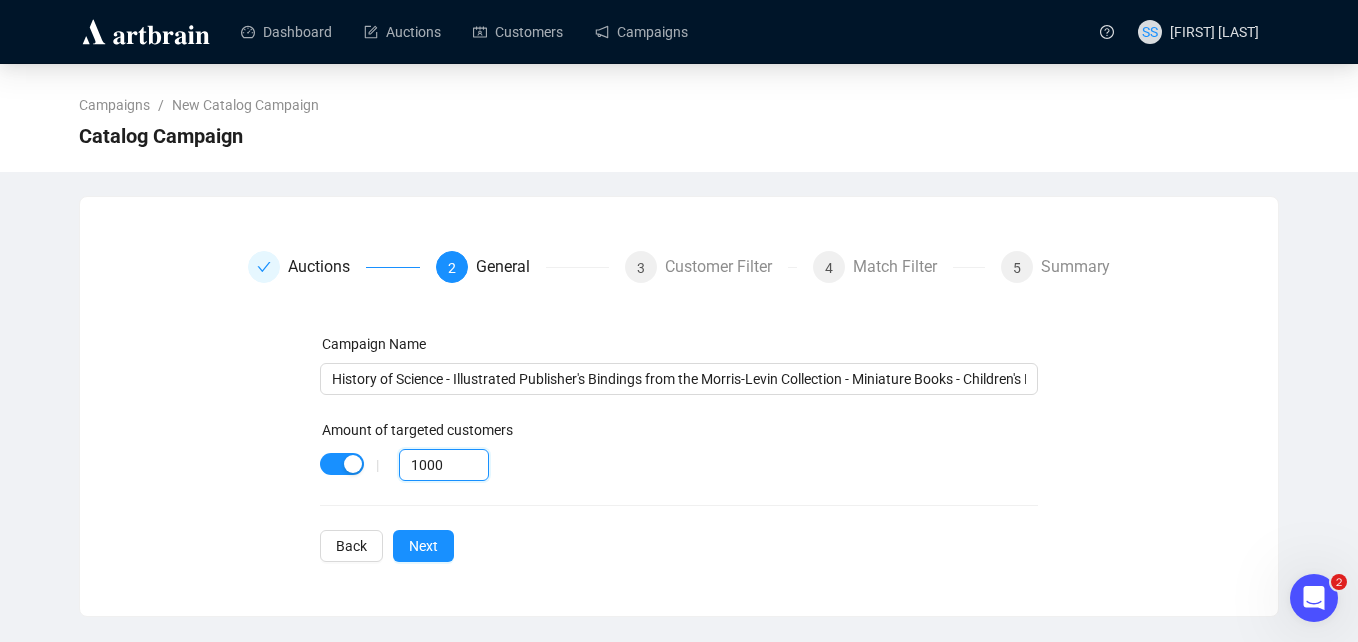 click on "[Trending] 806 Recommendations Campaign" at bounding box center [679, 447] 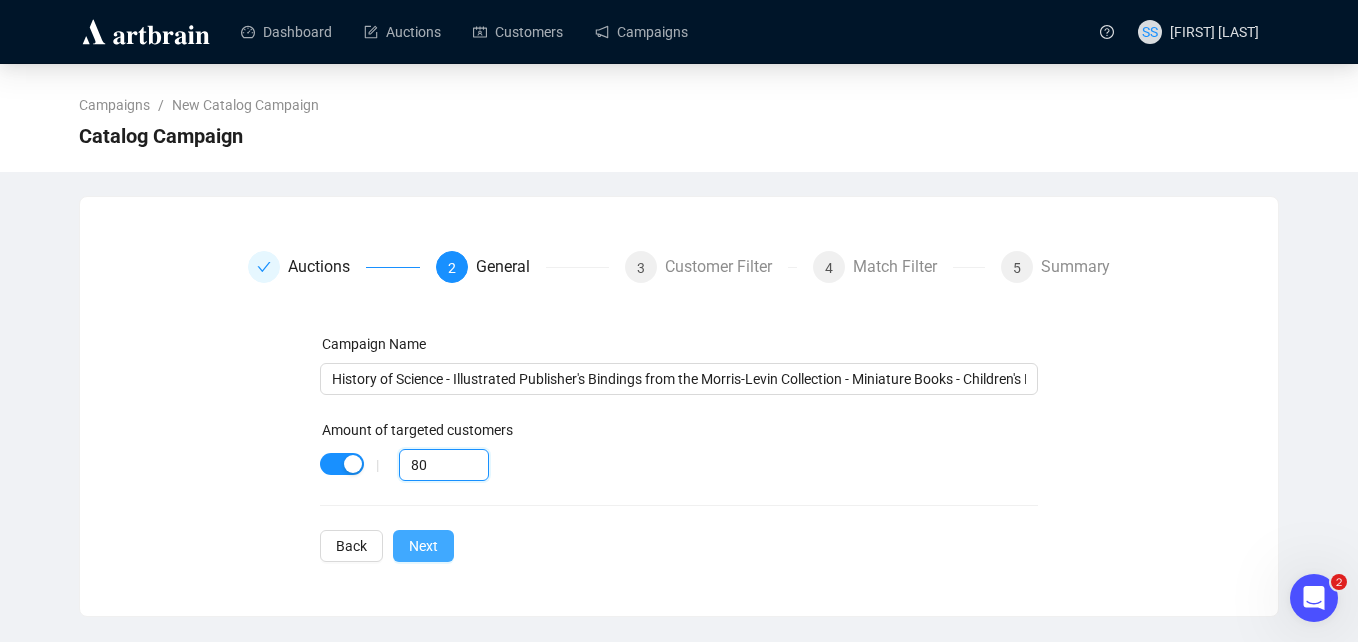 type on "80" 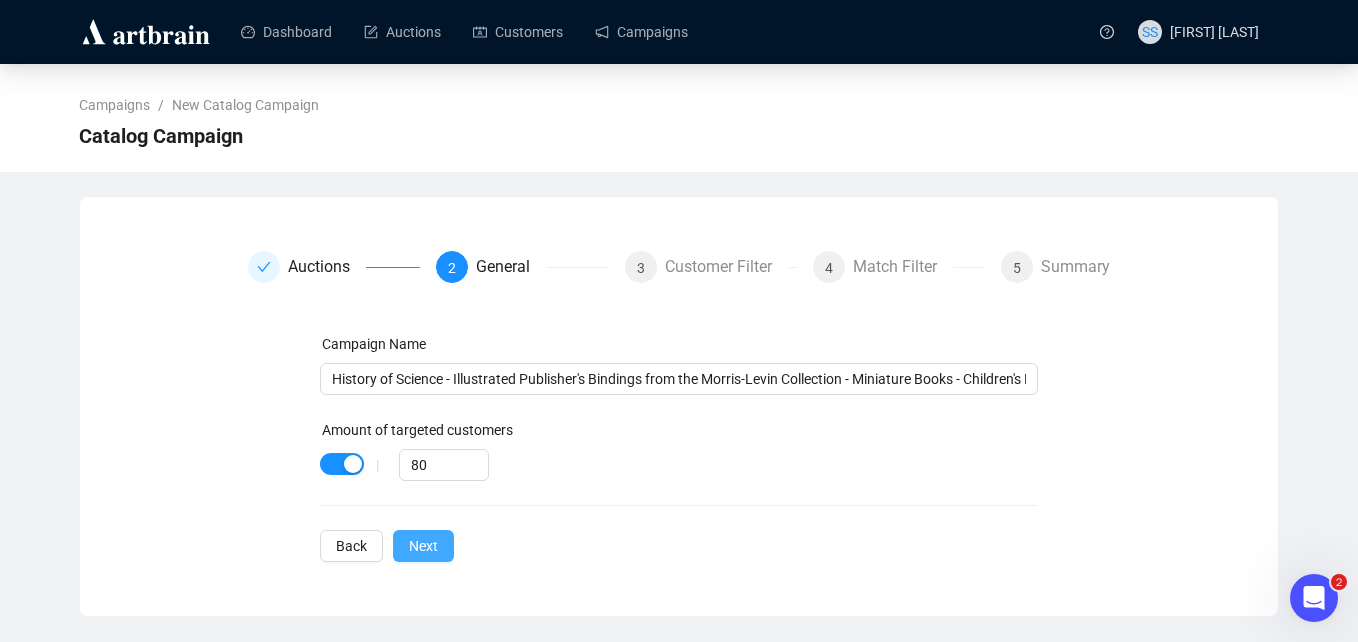 click on "Next" at bounding box center [423, 546] 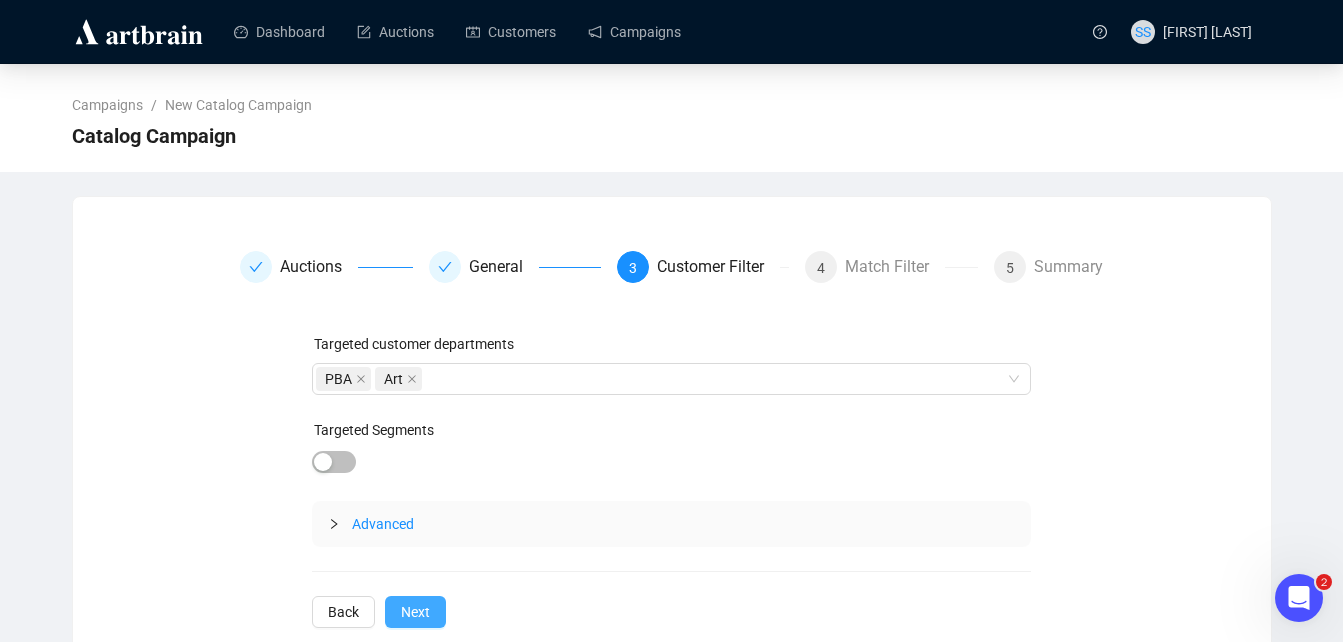 click on "Next" at bounding box center [415, 612] 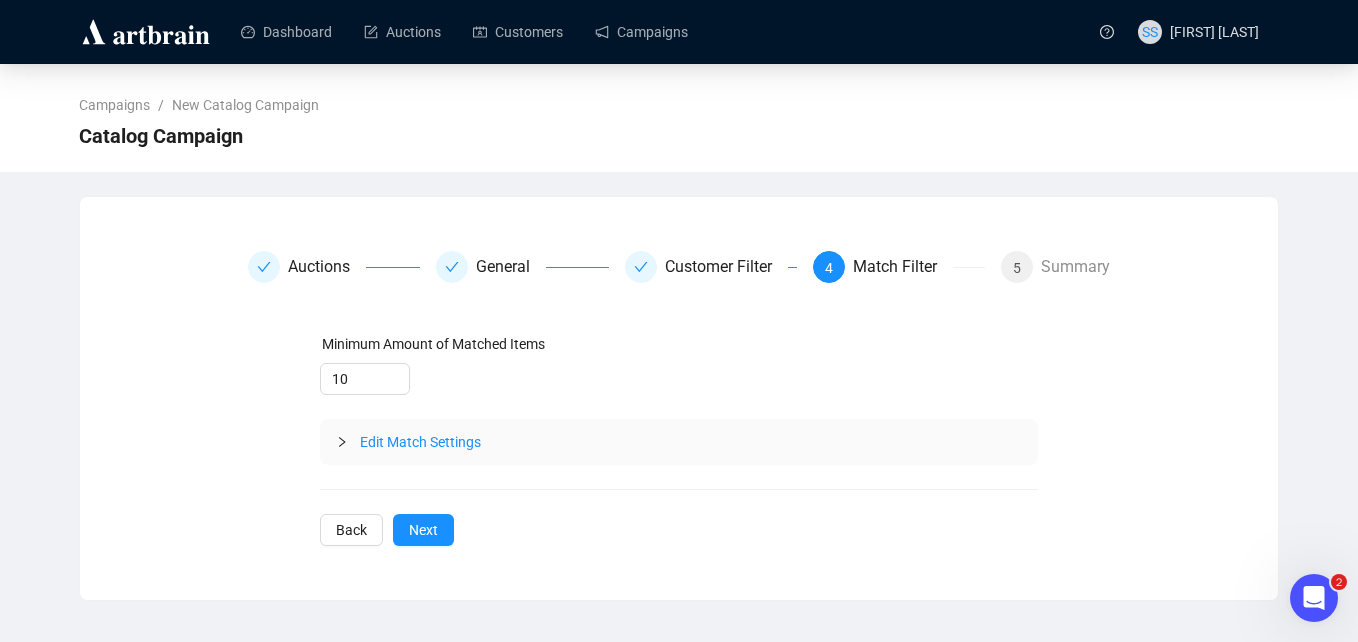 click on "Auctions General Customer Filter 4 Match Filter 5 Summary Minimum Amount of Matched Items 10 Edit Match Settings Back Next" at bounding box center [679, 398] 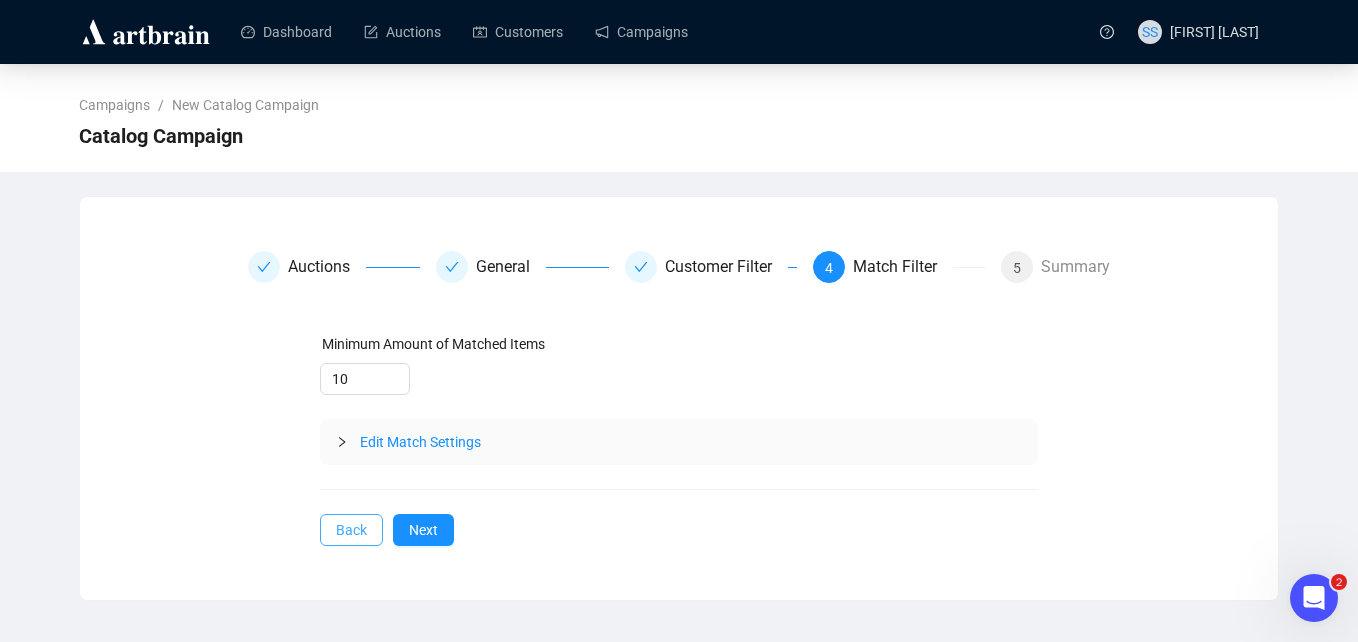 click on "Back" at bounding box center [351, 530] 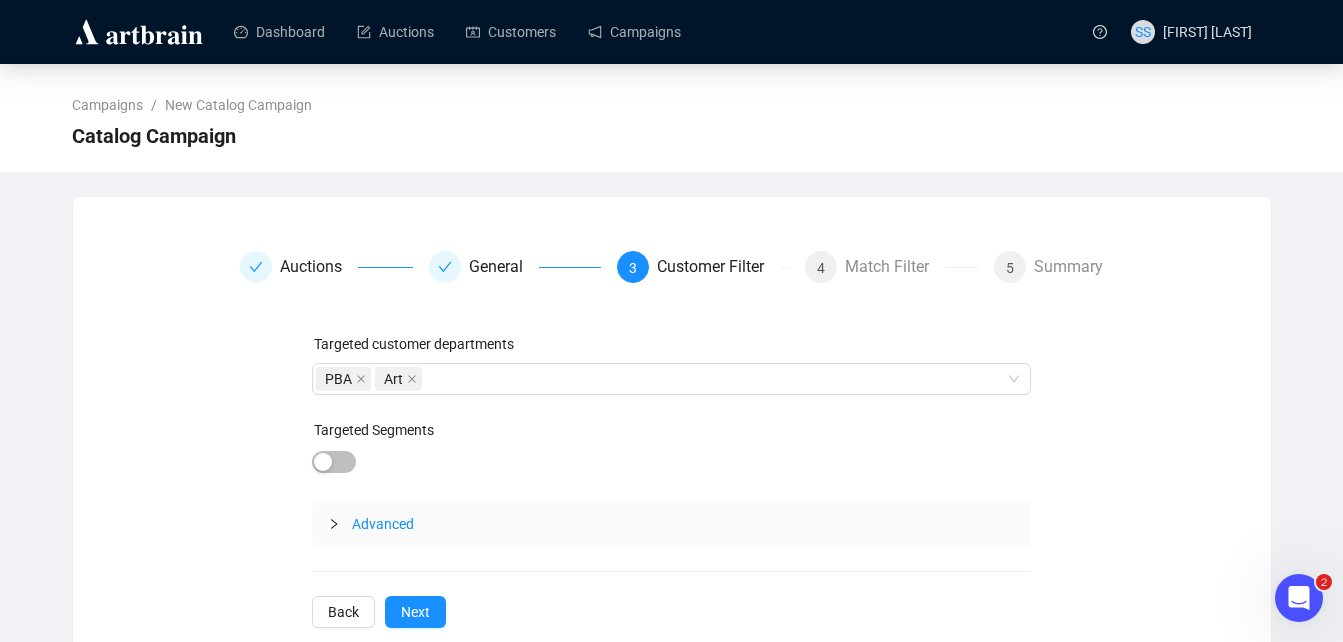 click on "Advanced" at bounding box center (383, 524) 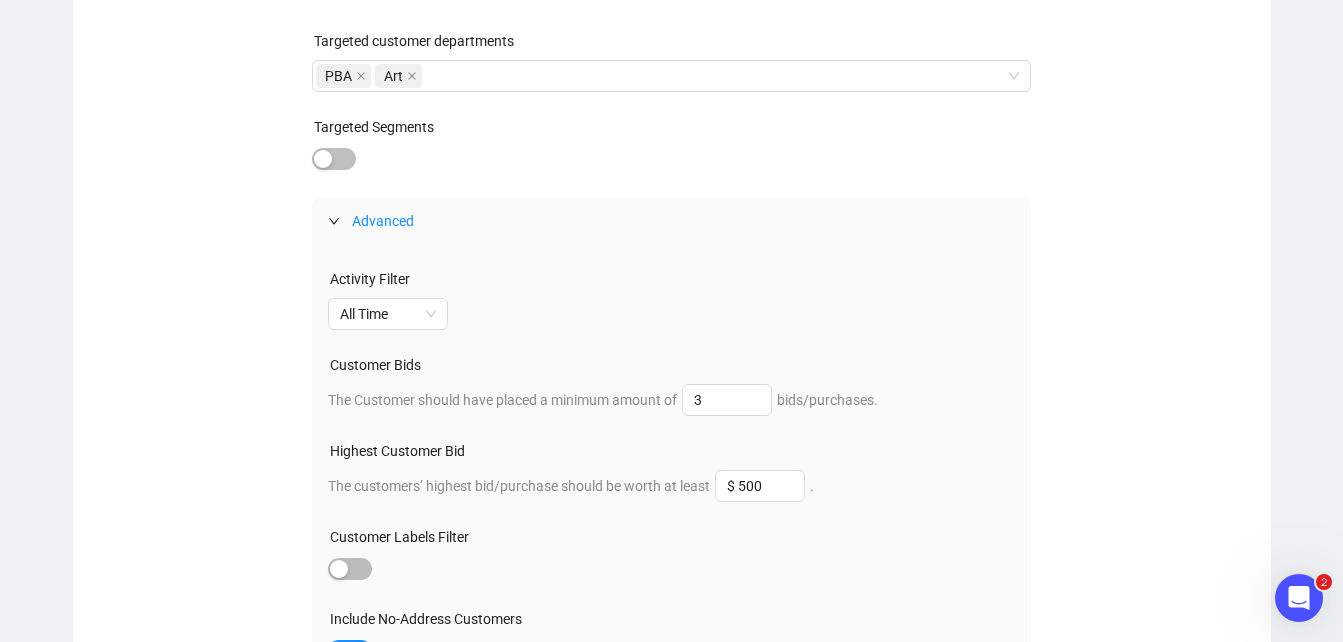 scroll, scrollTop: 313, scrollLeft: 0, axis: vertical 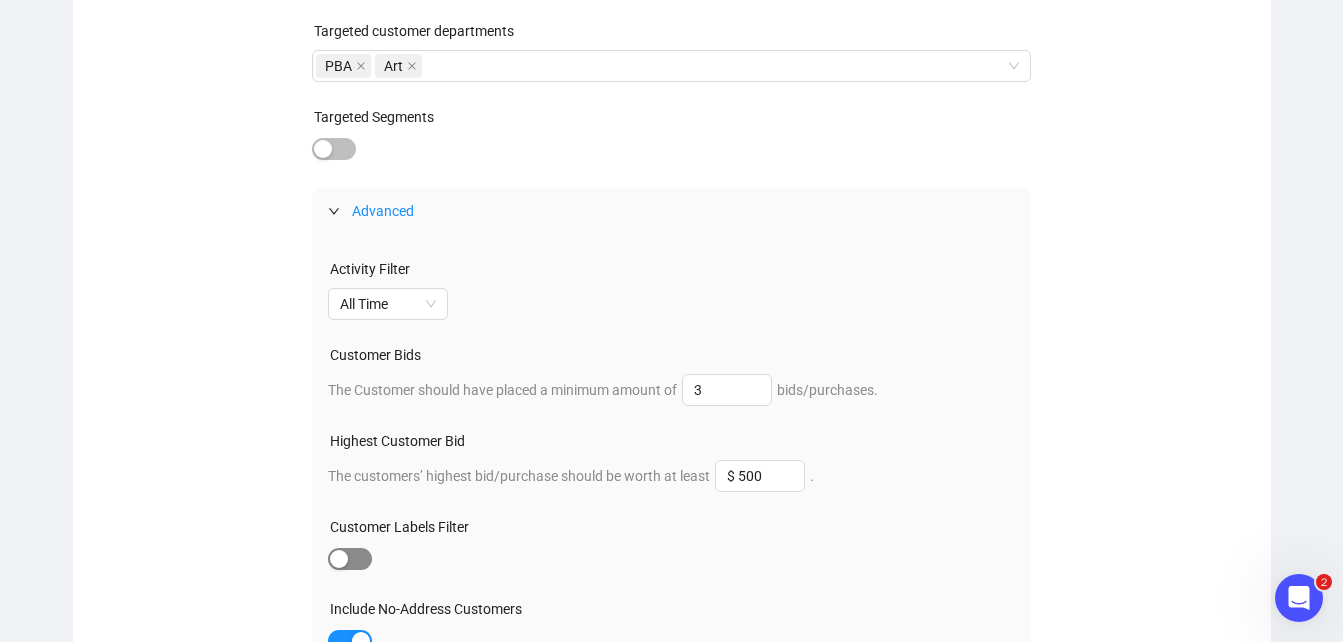 click at bounding box center (339, 559) 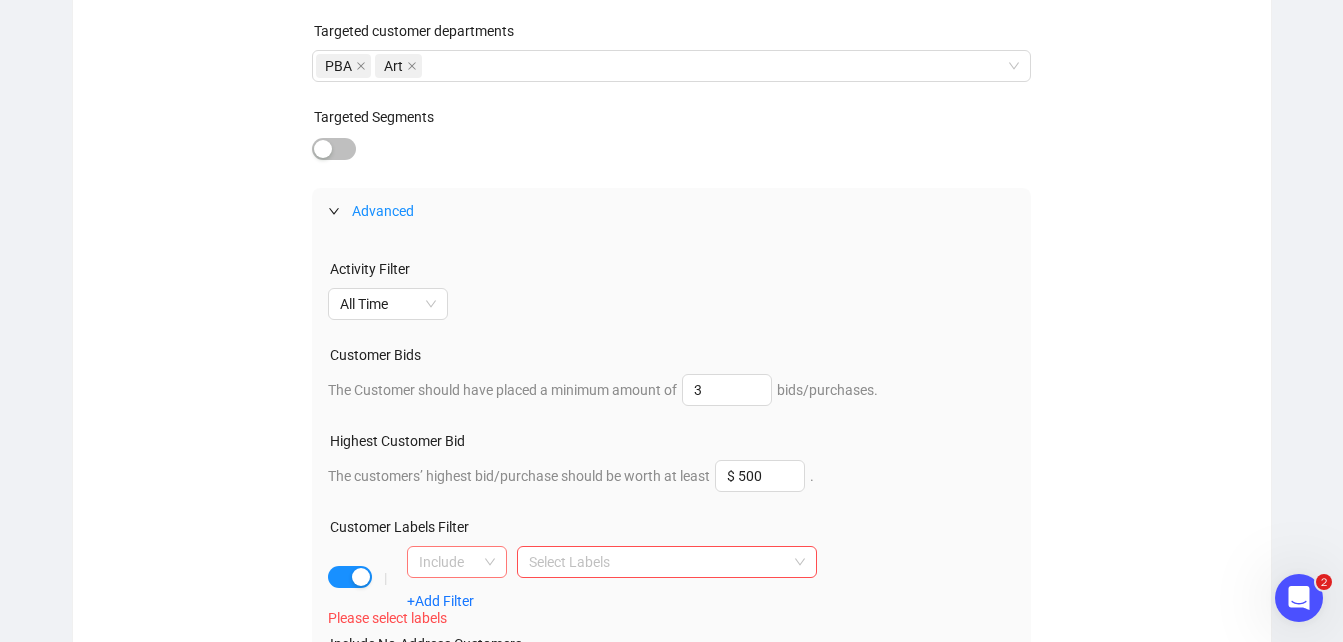 click on "Include" at bounding box center [457, 562] 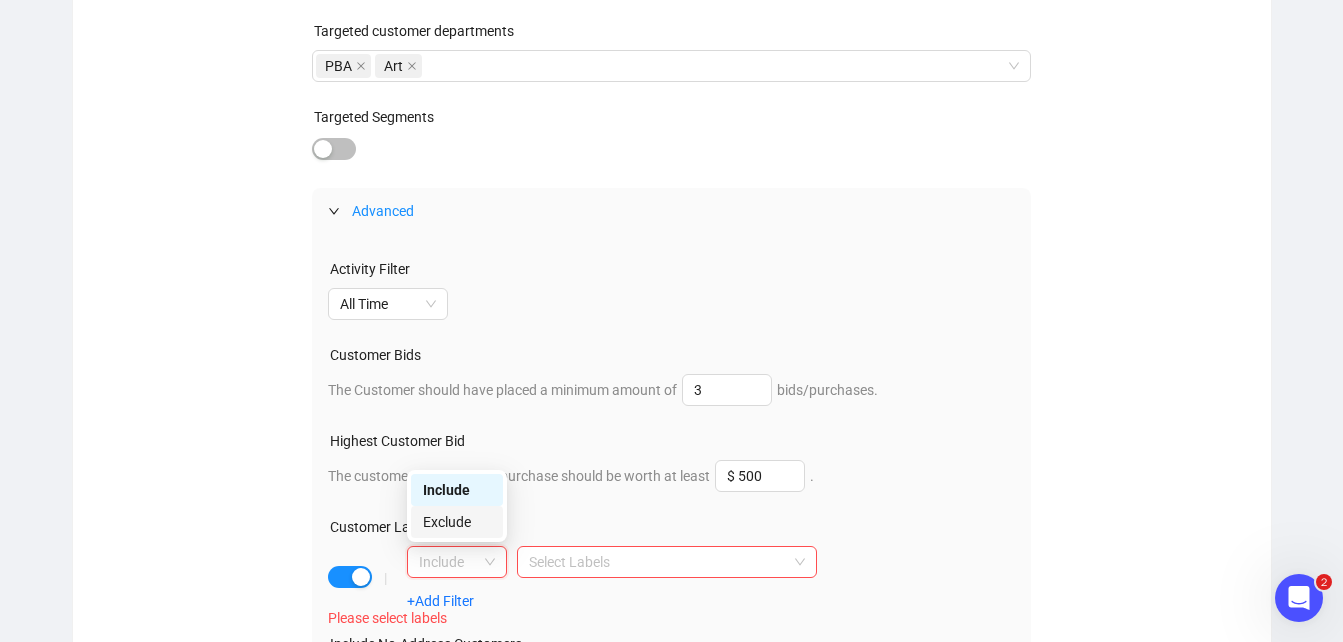 click on "Exclude" at bounding box center (457, 522) 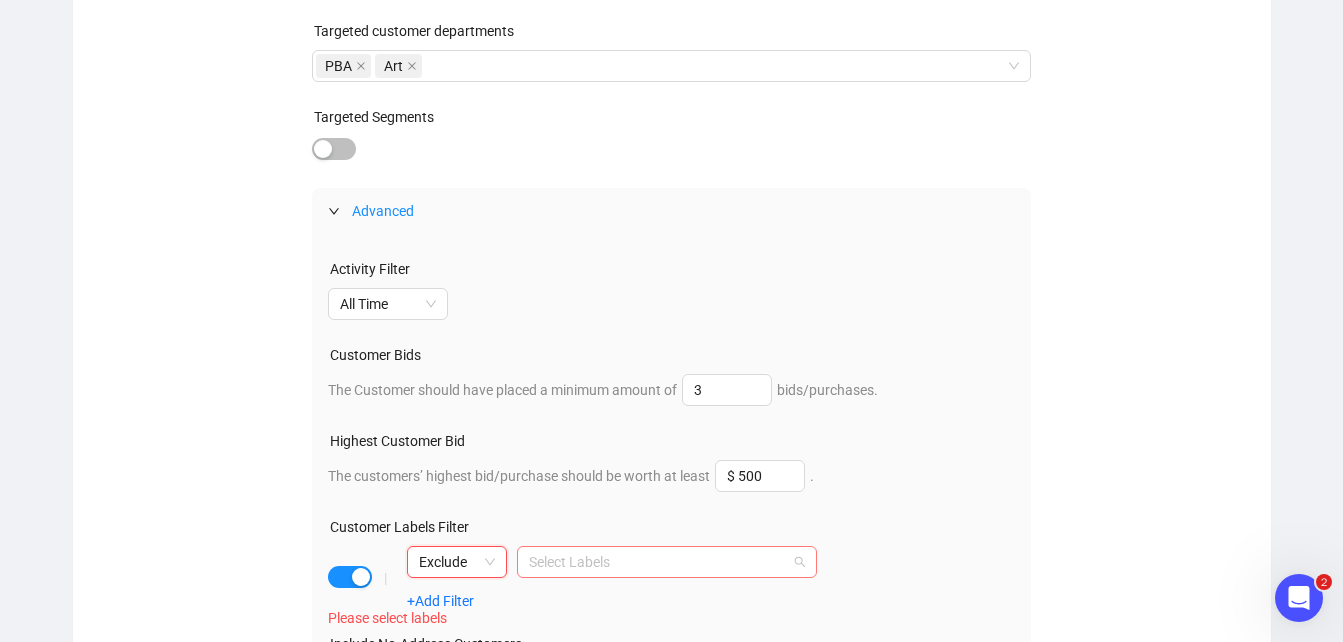 click at bounding box center [656, 562] 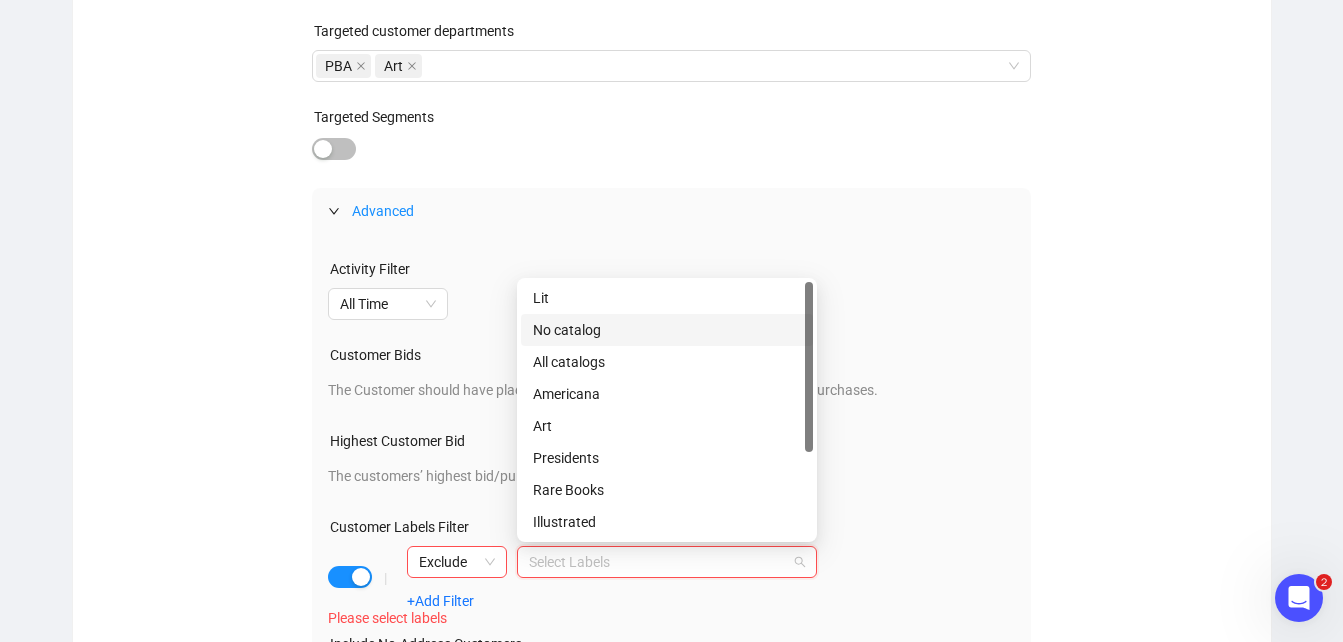 click on "No catalog" at bounding box center [667, 330] 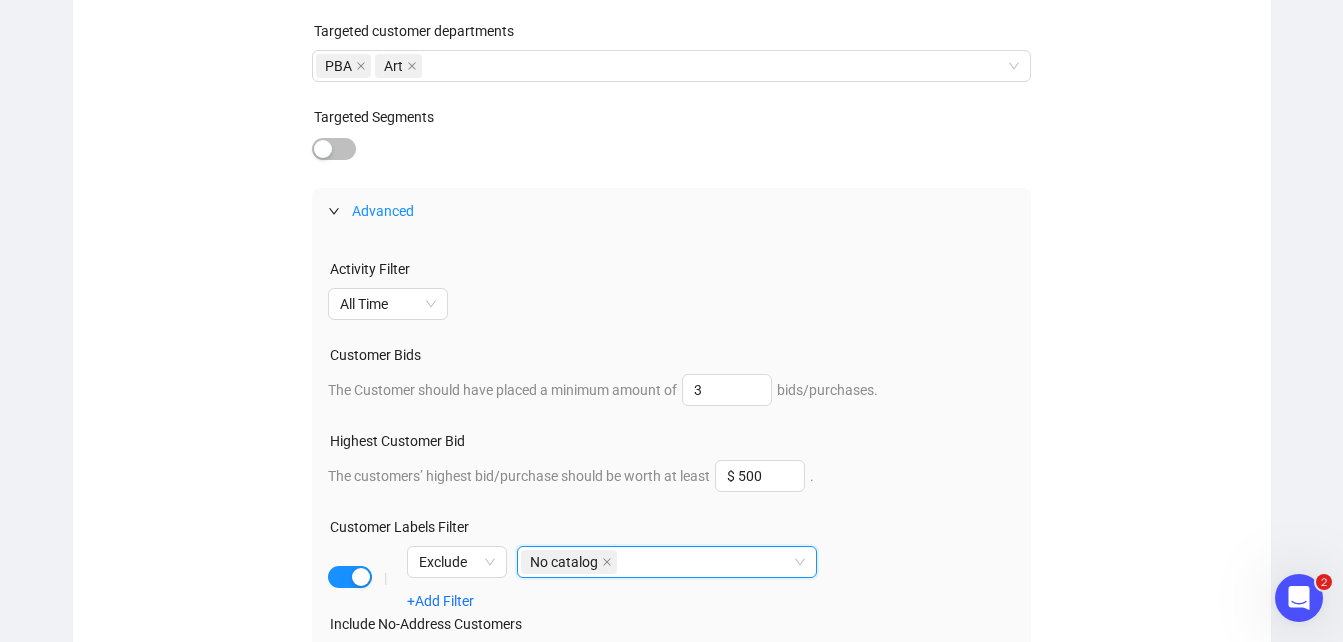 scroll, scrollTop: 521, scrollLeft: 0, axis: vertical 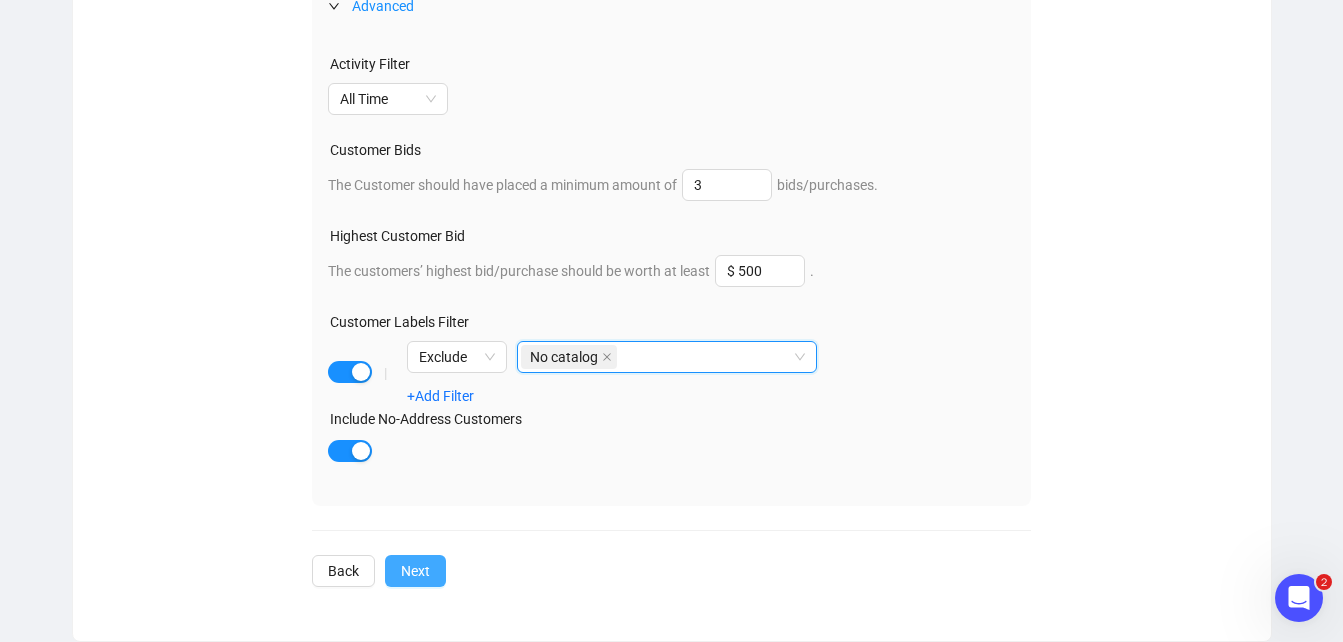 click on "Next" at bounding box center (415, 571) 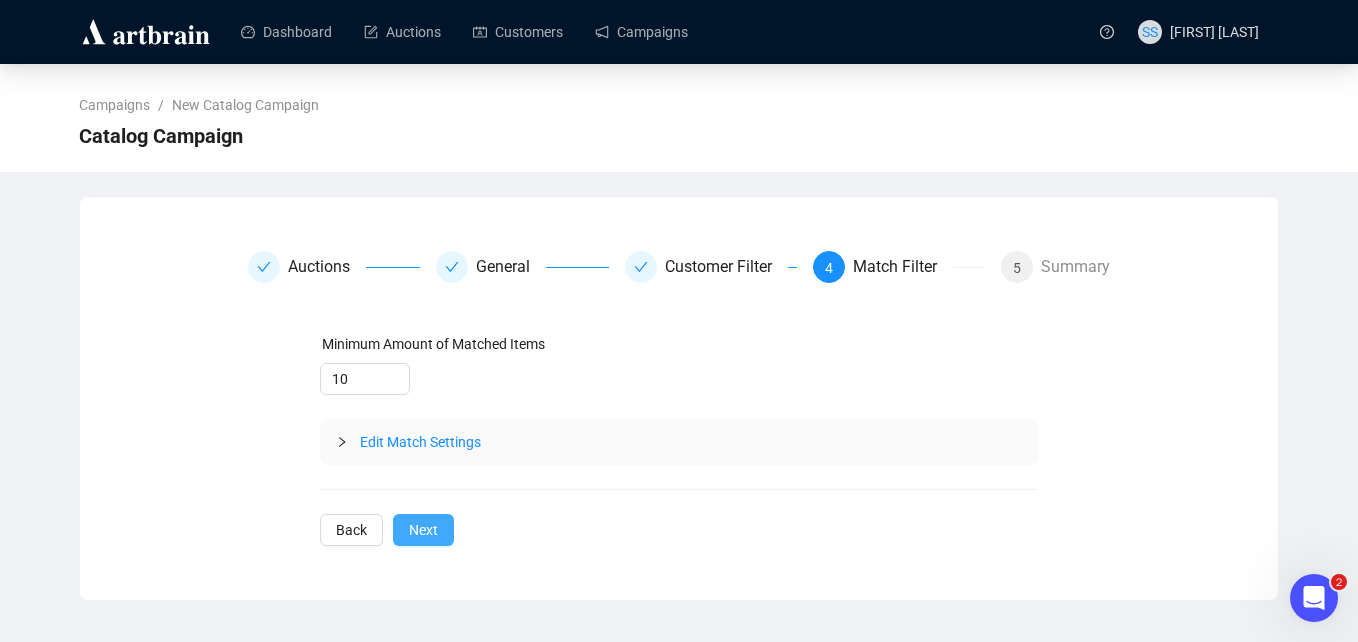 click on "Next" at bounding box center (423, 530) 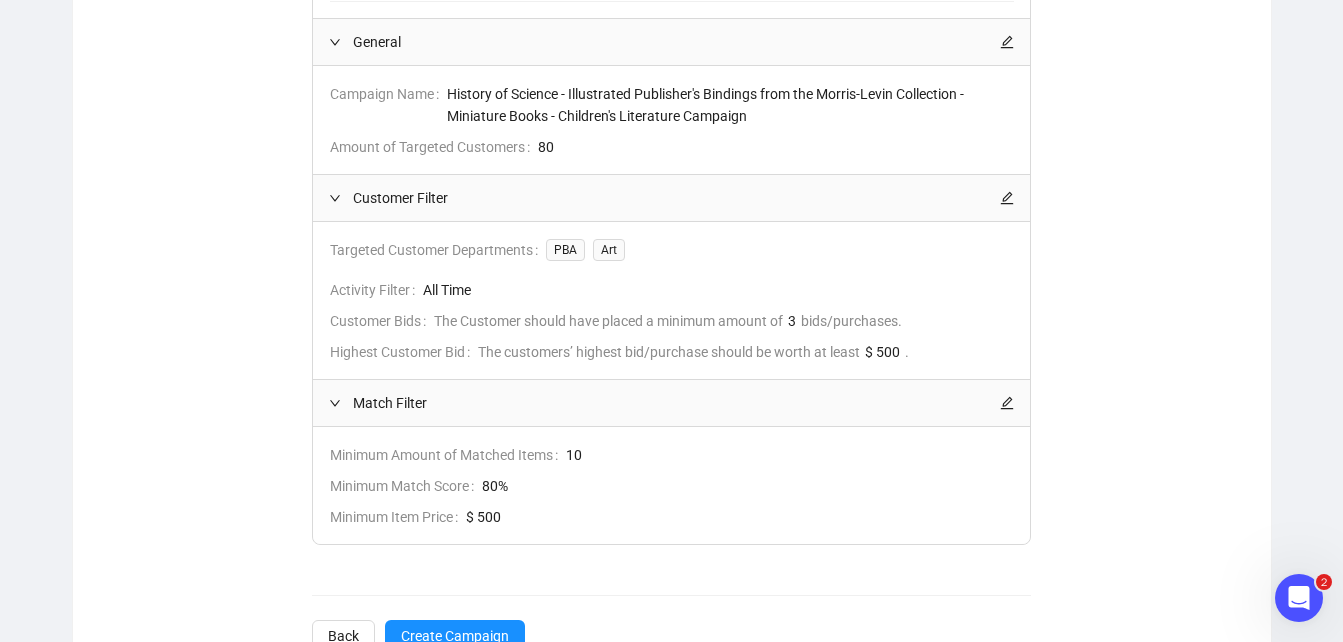 scroll, scrollTop: 538, scrollLeft: 0, axis: vertical 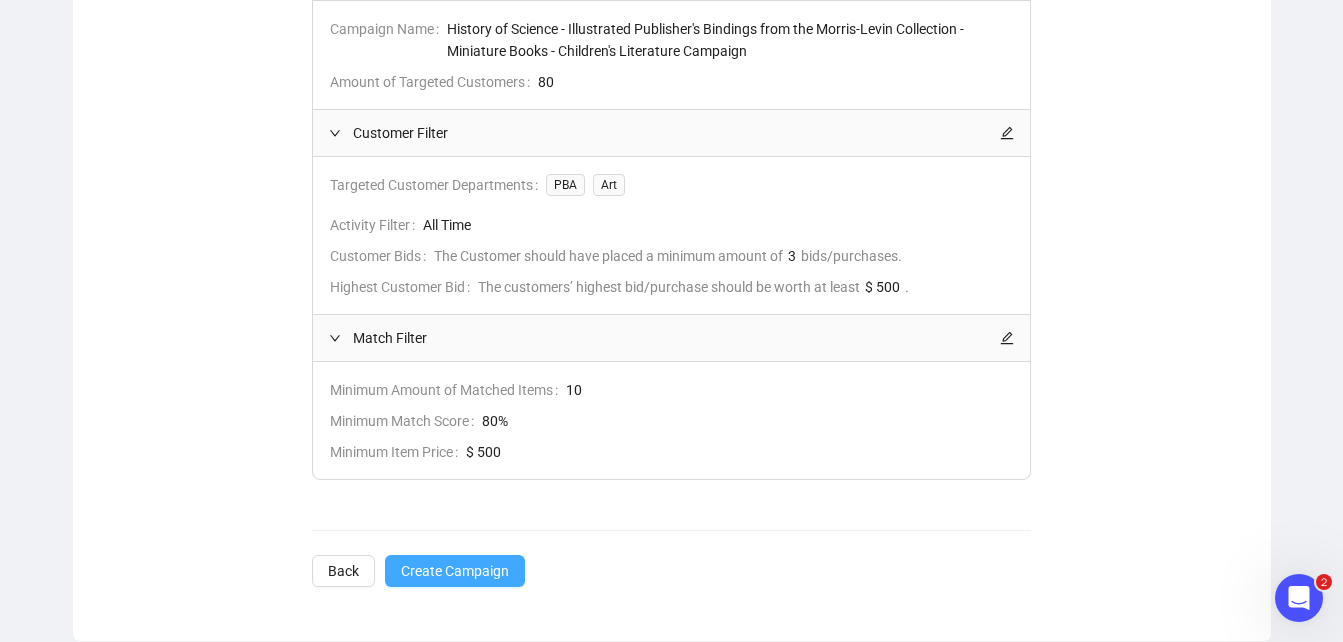 click on "Create Campaign" at bounding box center [455, 571] 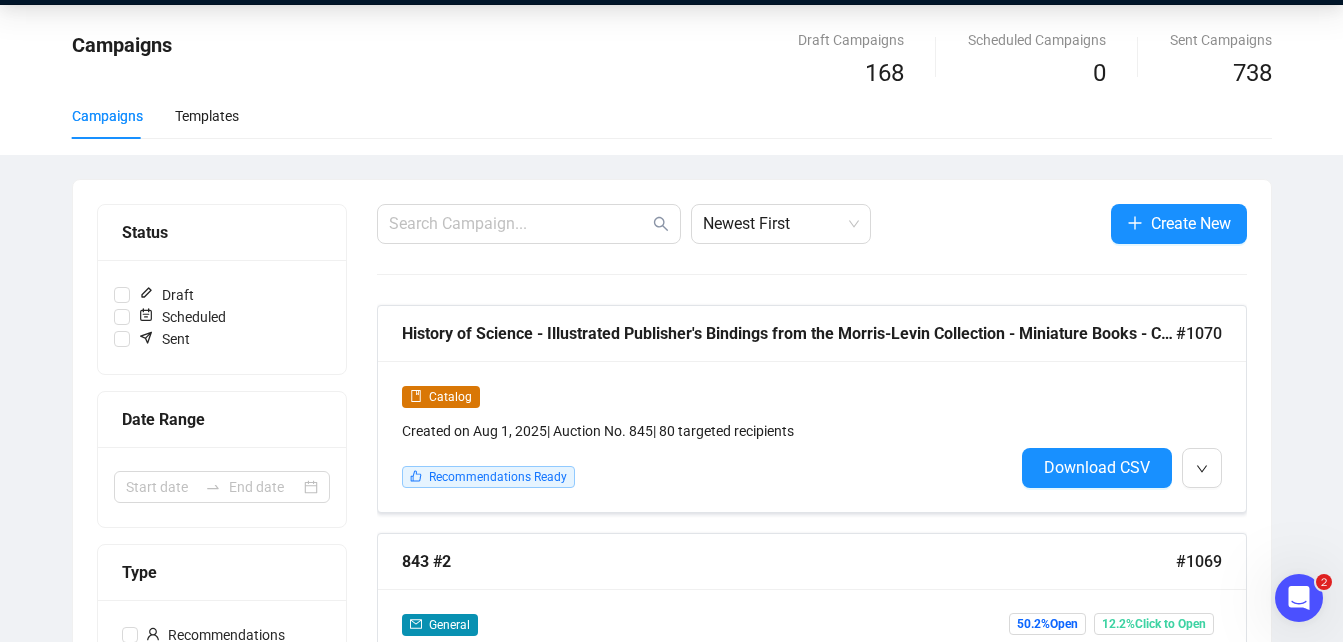 scroll, scrollTop: 63, scrollLeft: 0, axis: vertical 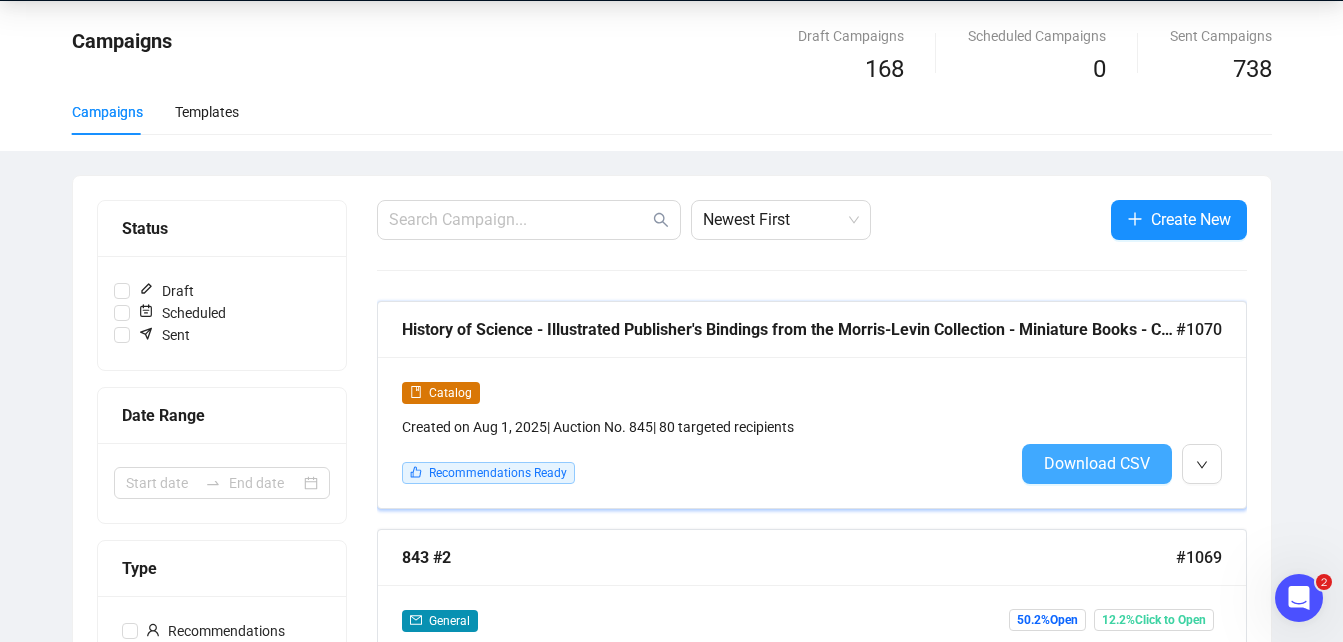 click on "Download CSV" at bounding box center (1097, 463) 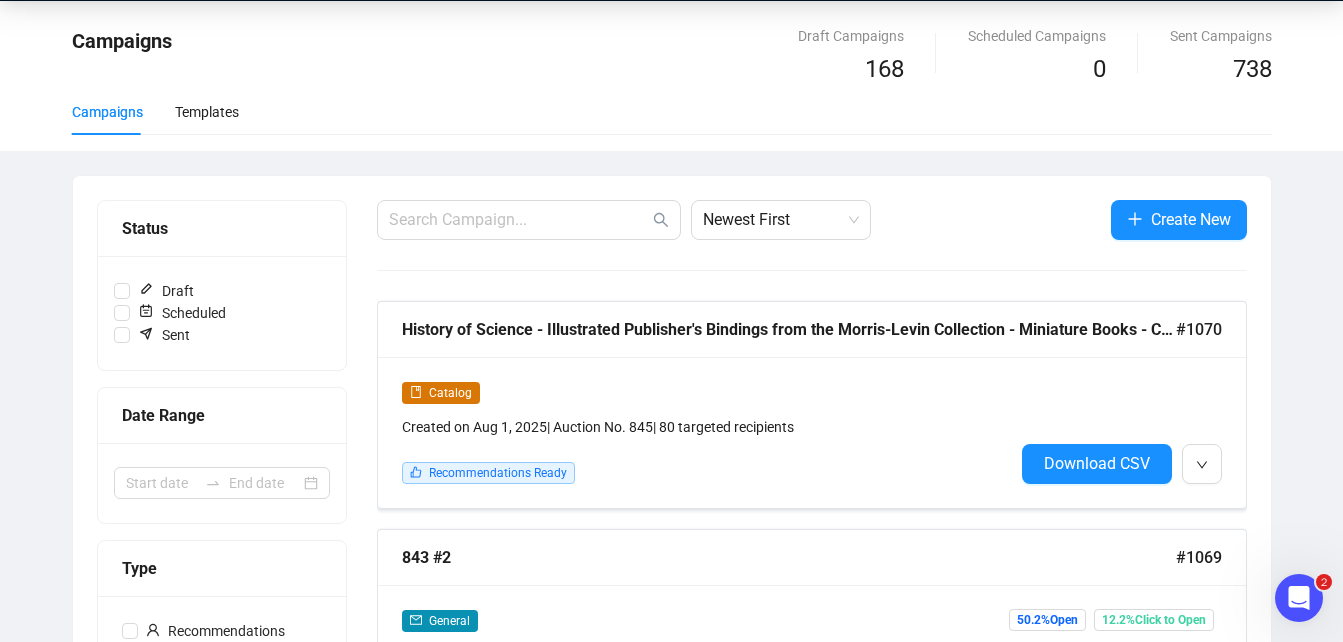click on "Campaigns" at bounding box center [463, 57] 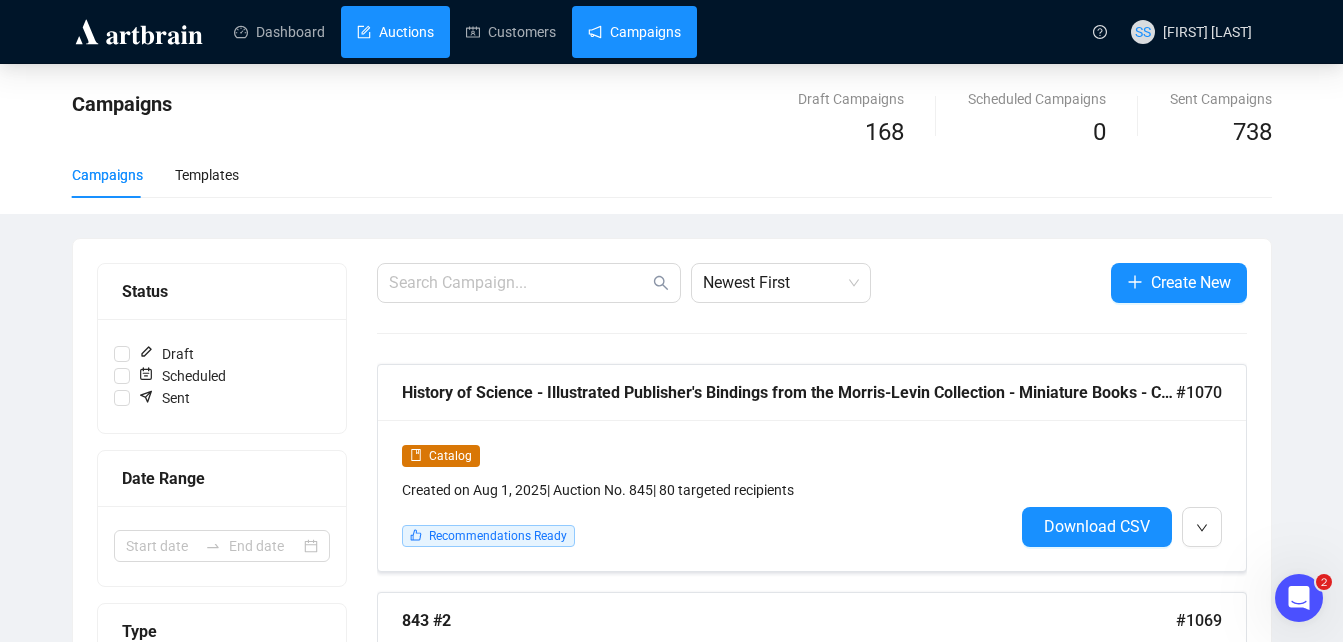 click on "Auctions" at bounding box center (395, 32) 